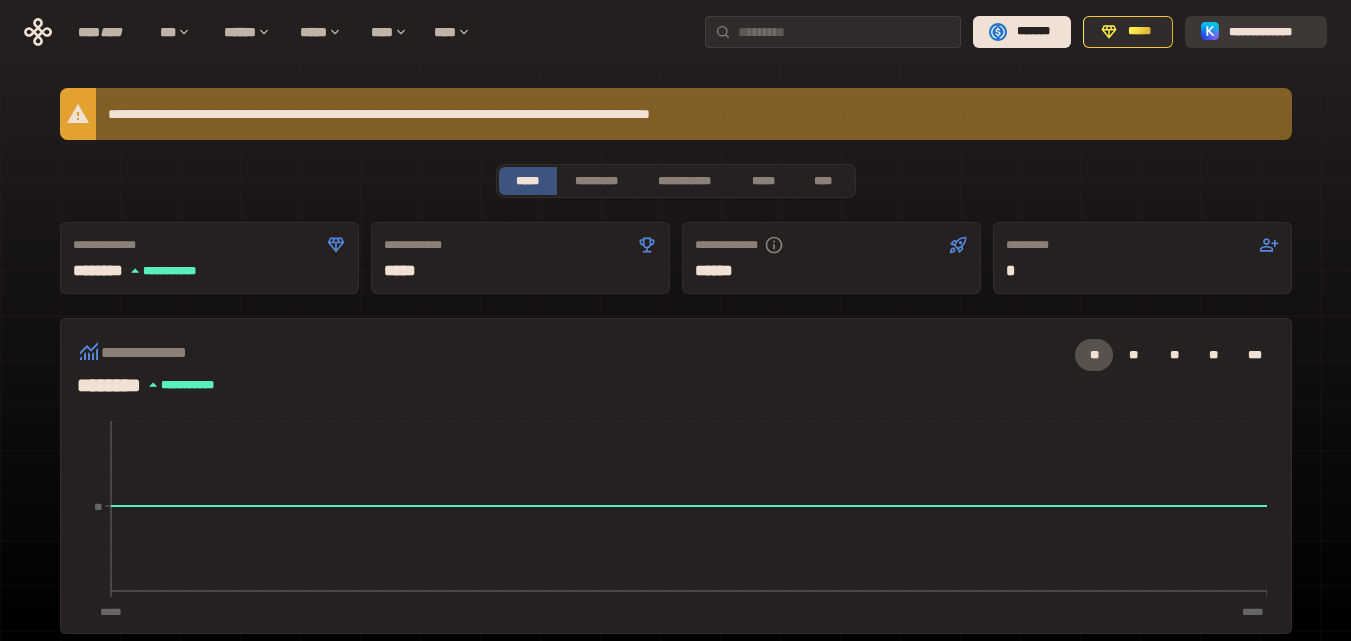 scroll, scrollTop: 0, scrollLeft: 0, axis: both 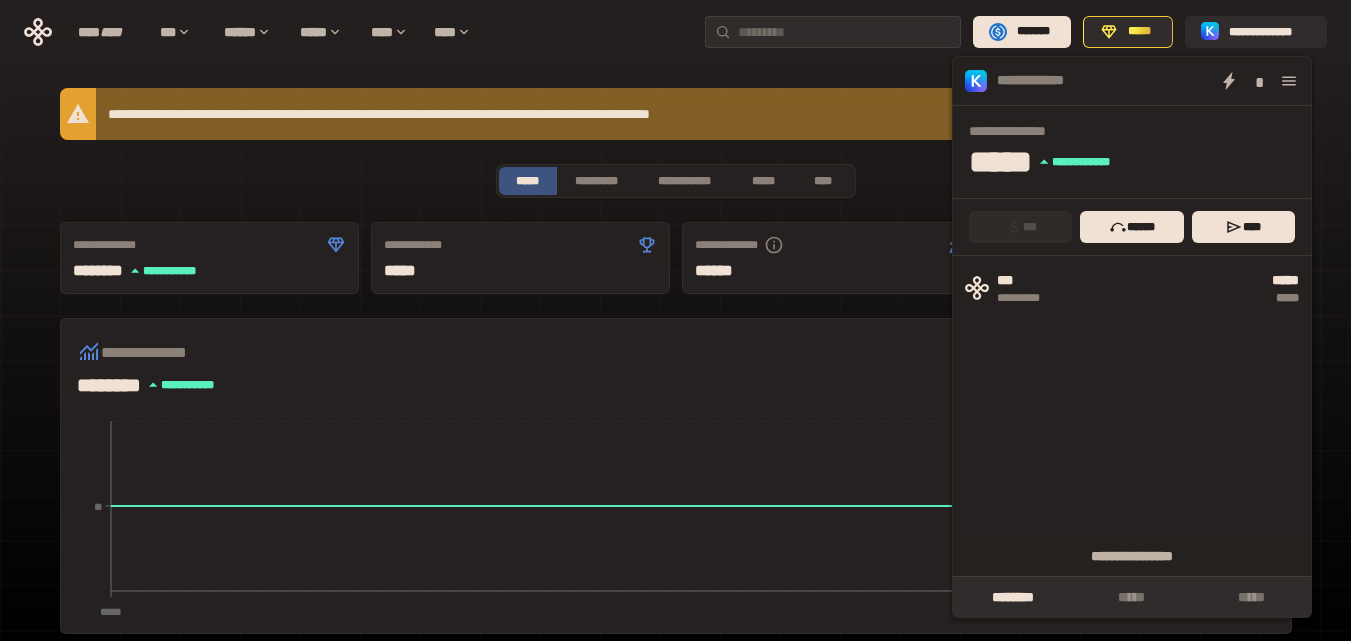 click 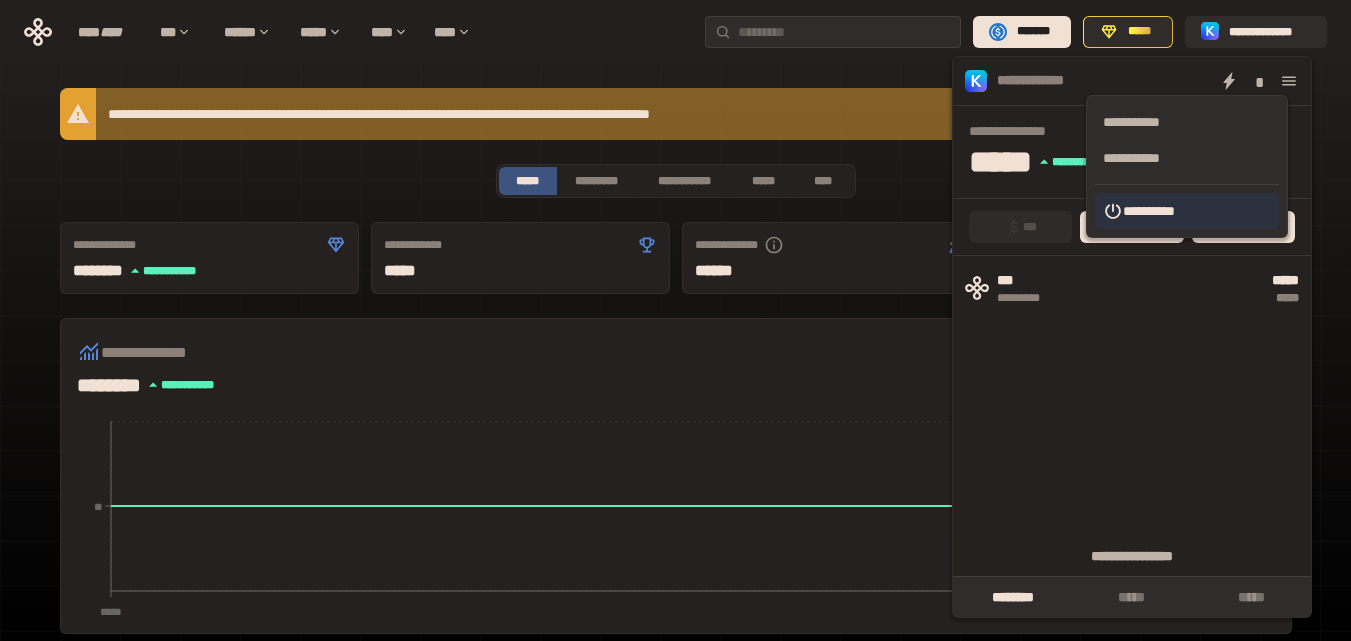 click on "**********" at bounding box center (1187, 211) 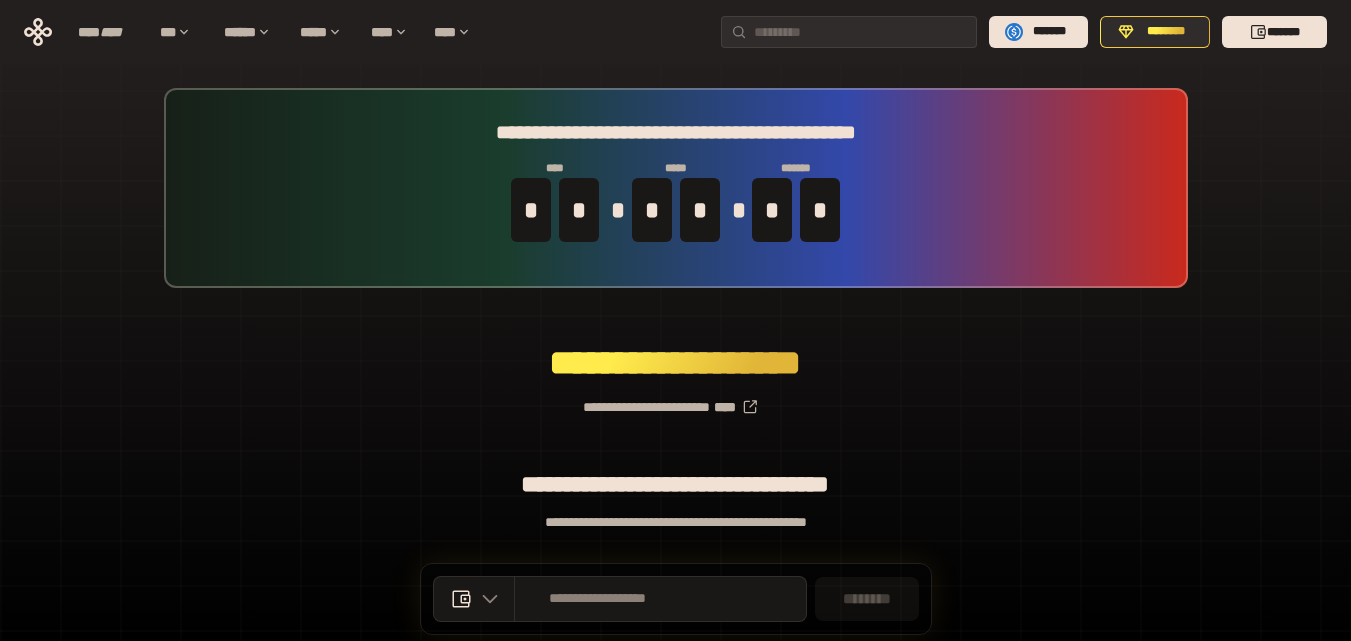 click on "**********" at bounding box center [675, 399] 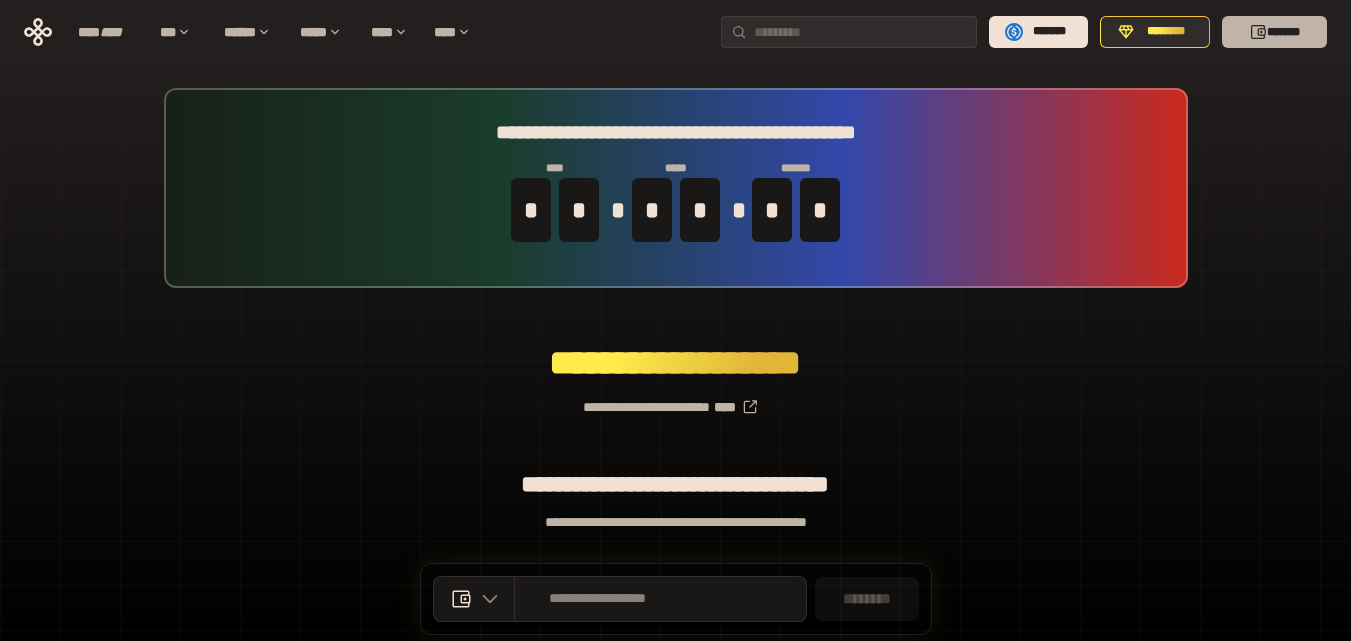 click on "*******" at bounding box center (1274, 32) 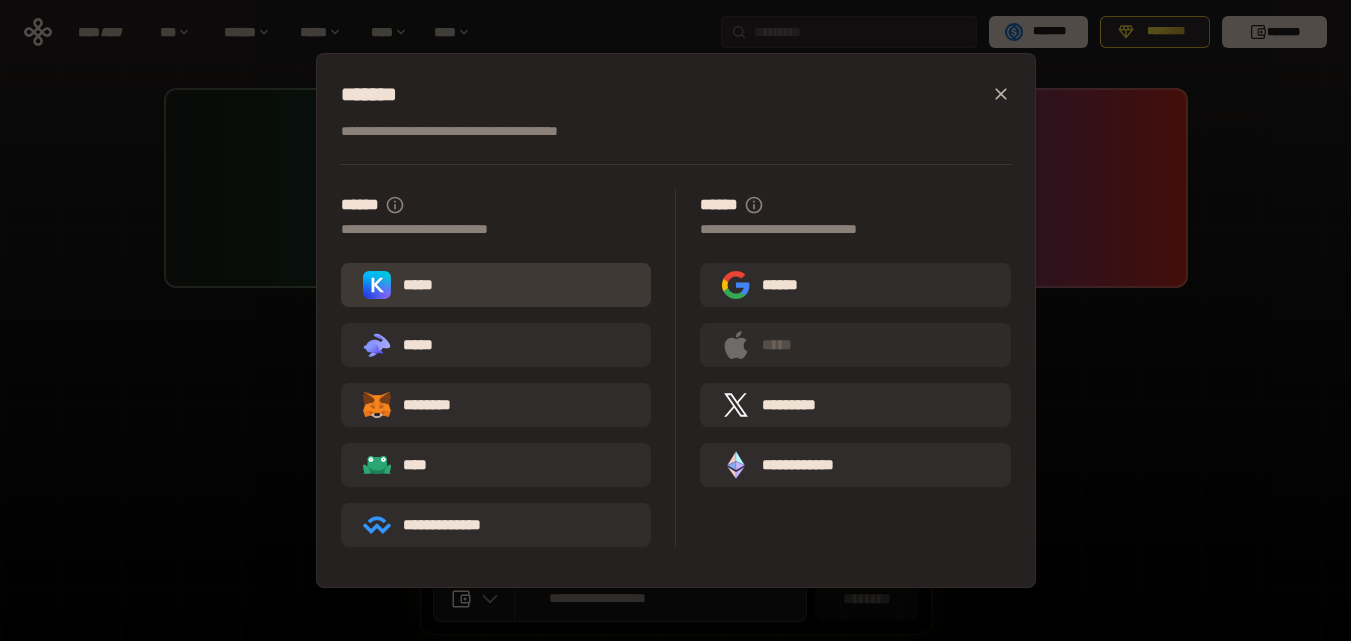 click on "*****" at bounding box center (402, 285) 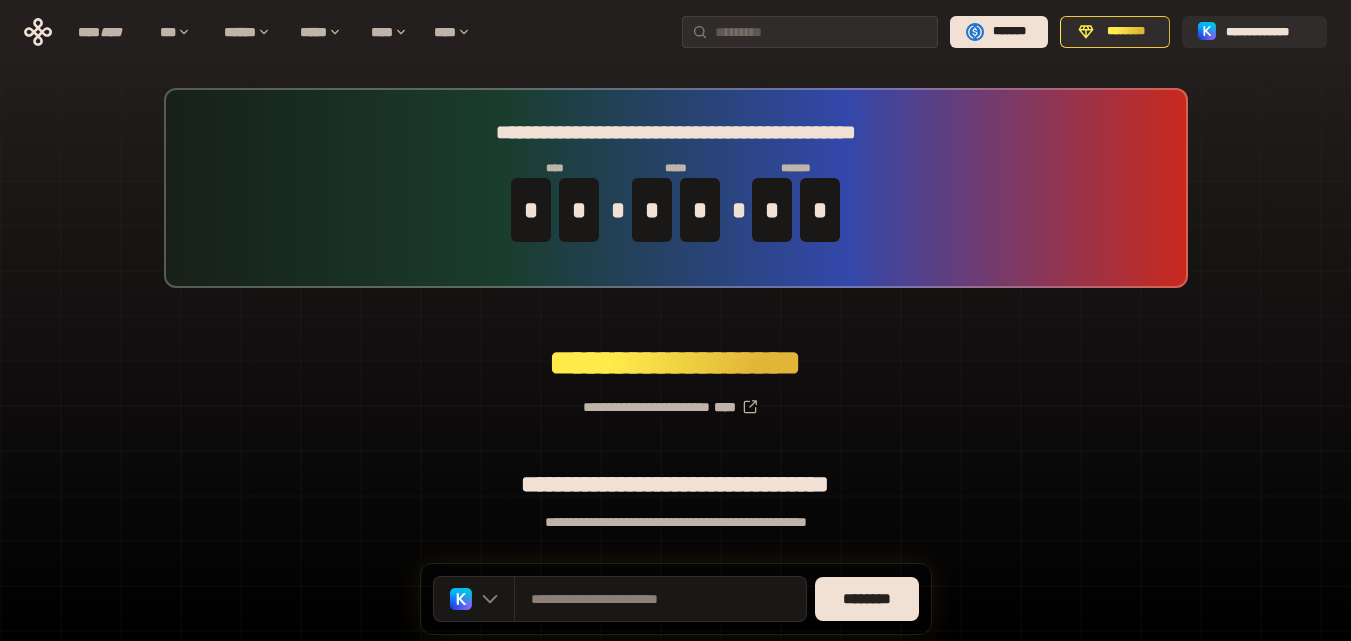 click on "**********" at bounding box center (675, 399) 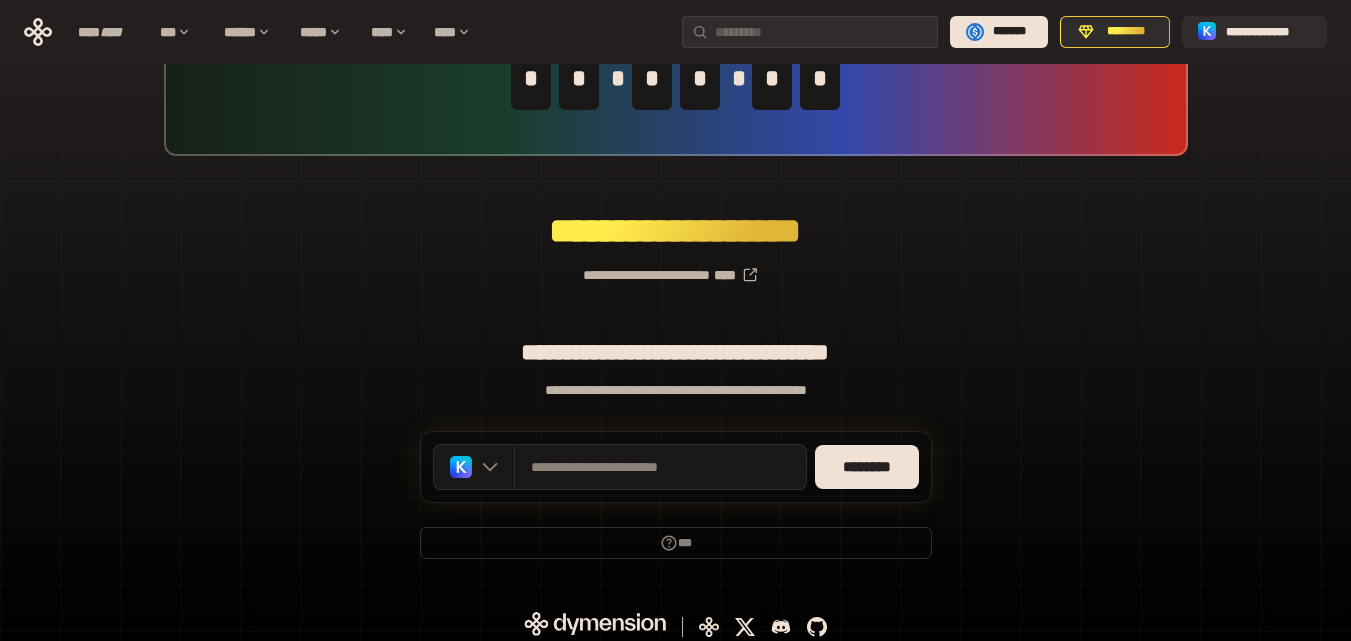 scroll, scrollTop: 142, scrollLeft: 0, axis: vertical 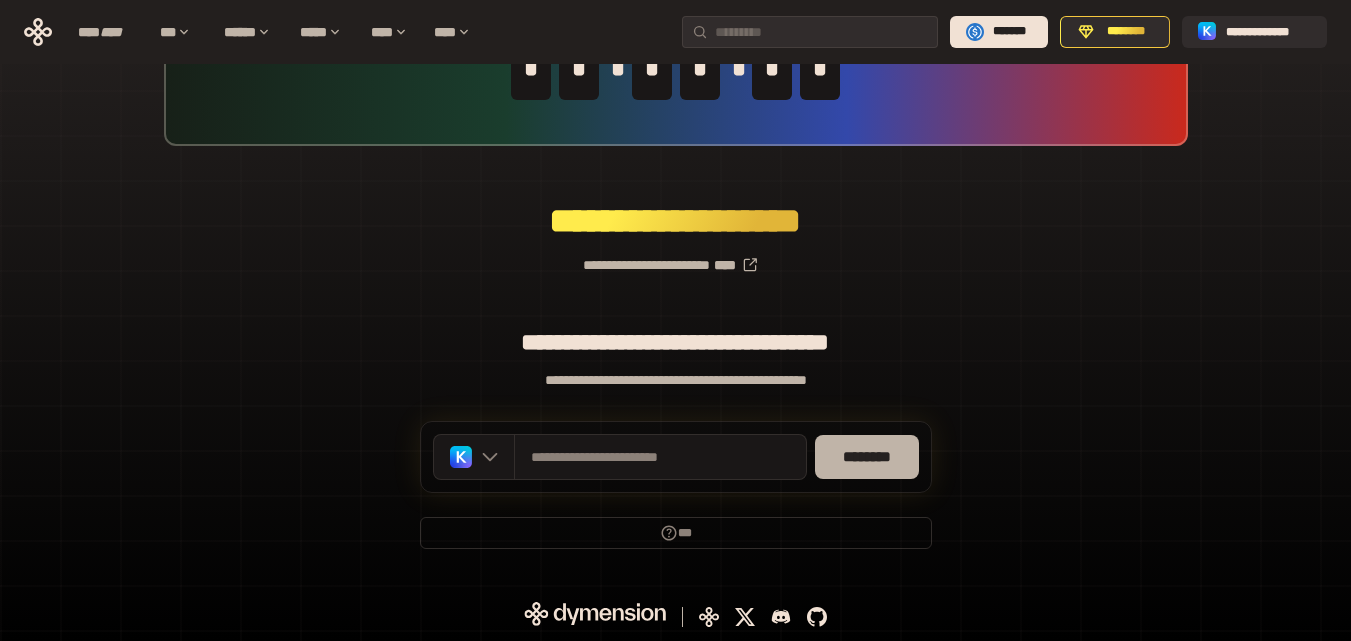 click on "********" at bounding box center [867, 457] 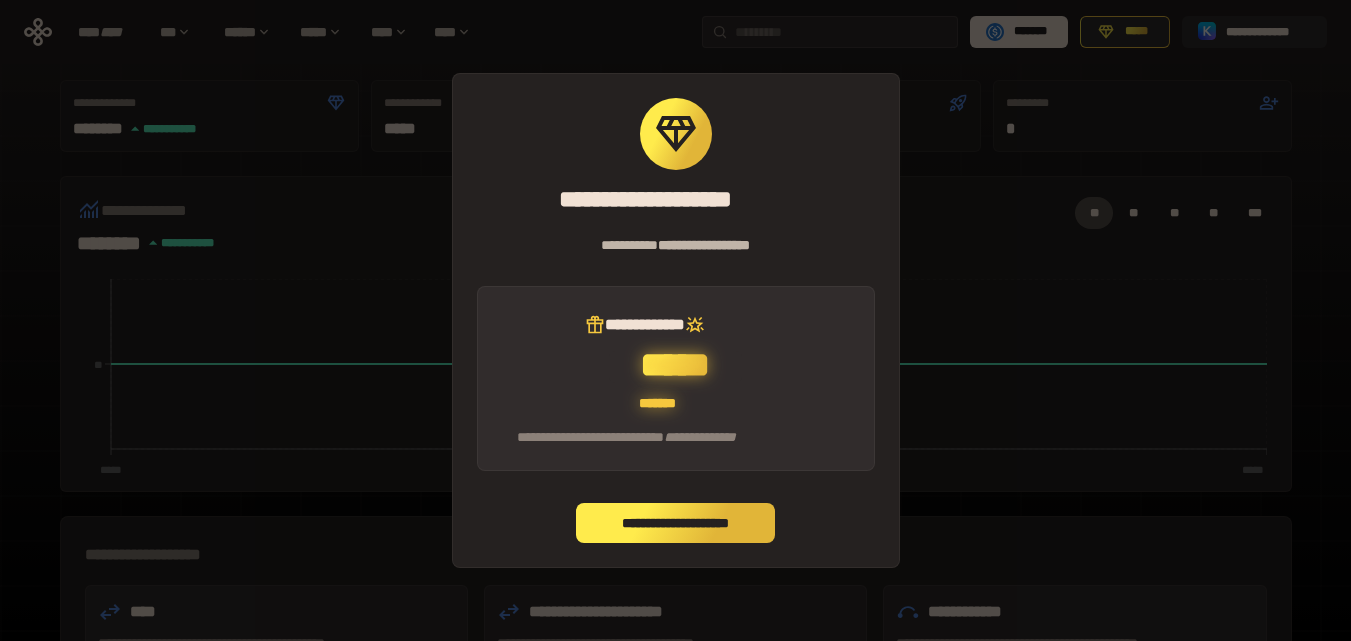 click on "**********" at bounding box center (676, 523) 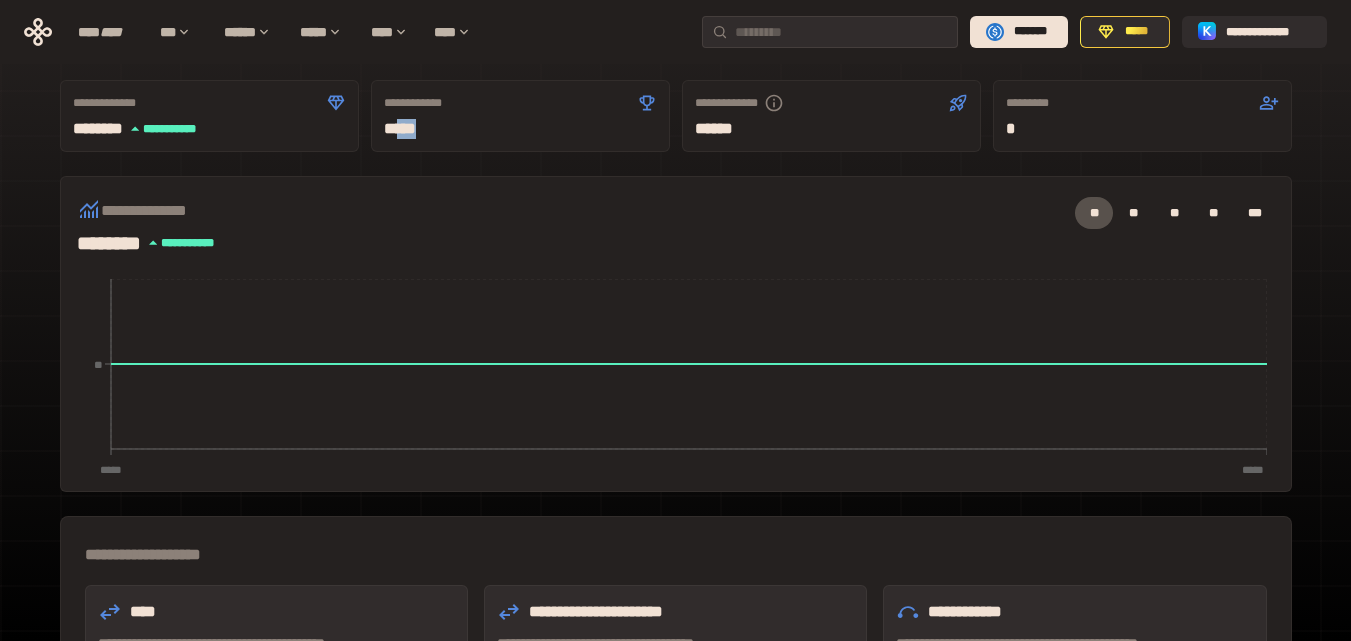 drag, startPoint x: 390, startPoint y: 128, endPoint x: 438, endPoint y: 126, distance: 48.04165 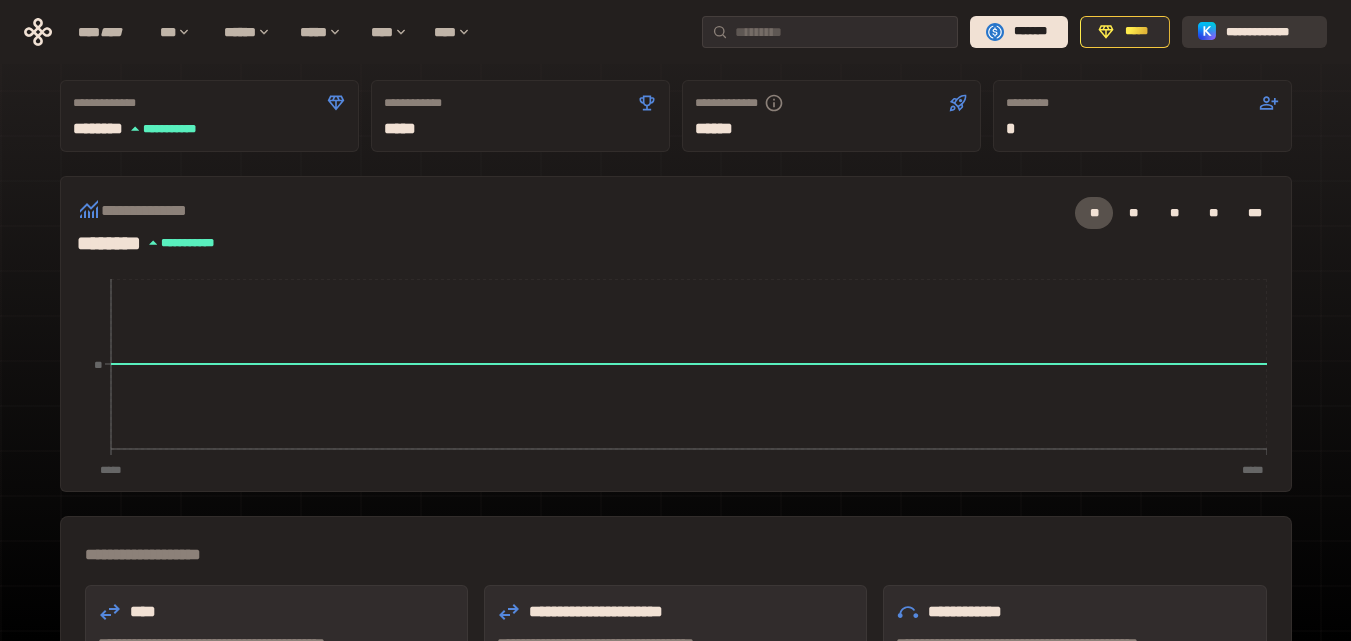click on "**********" at bounding box center (1268, 32) 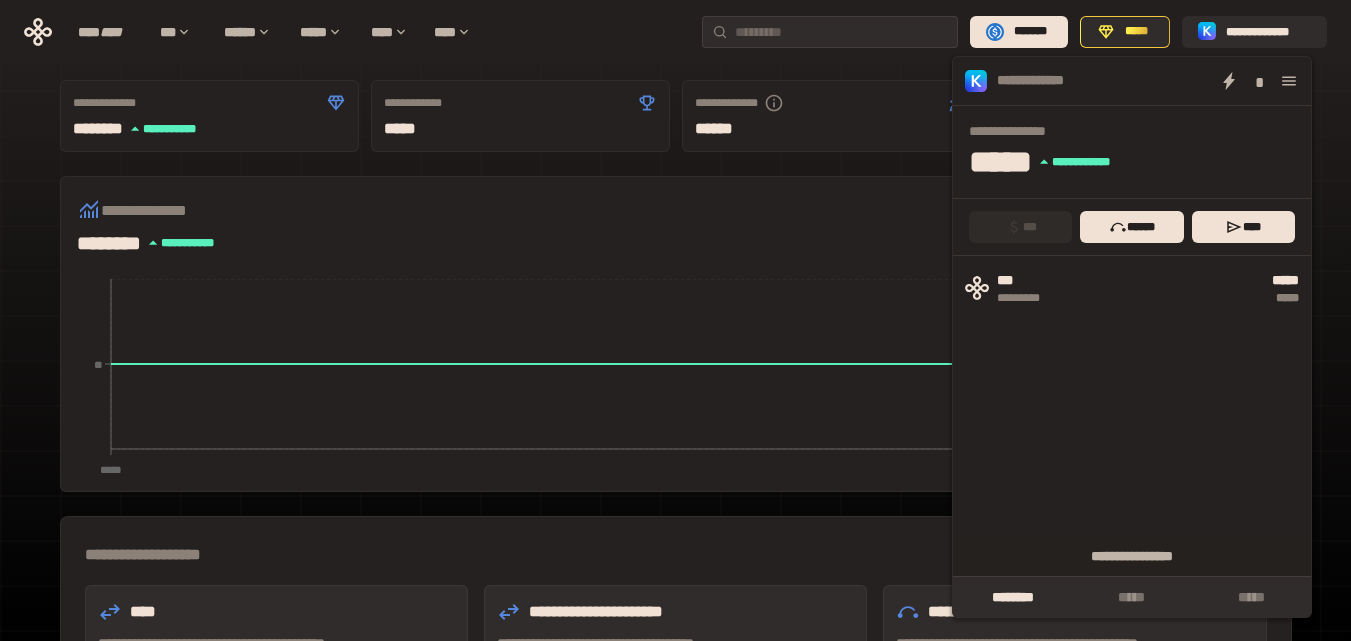 click 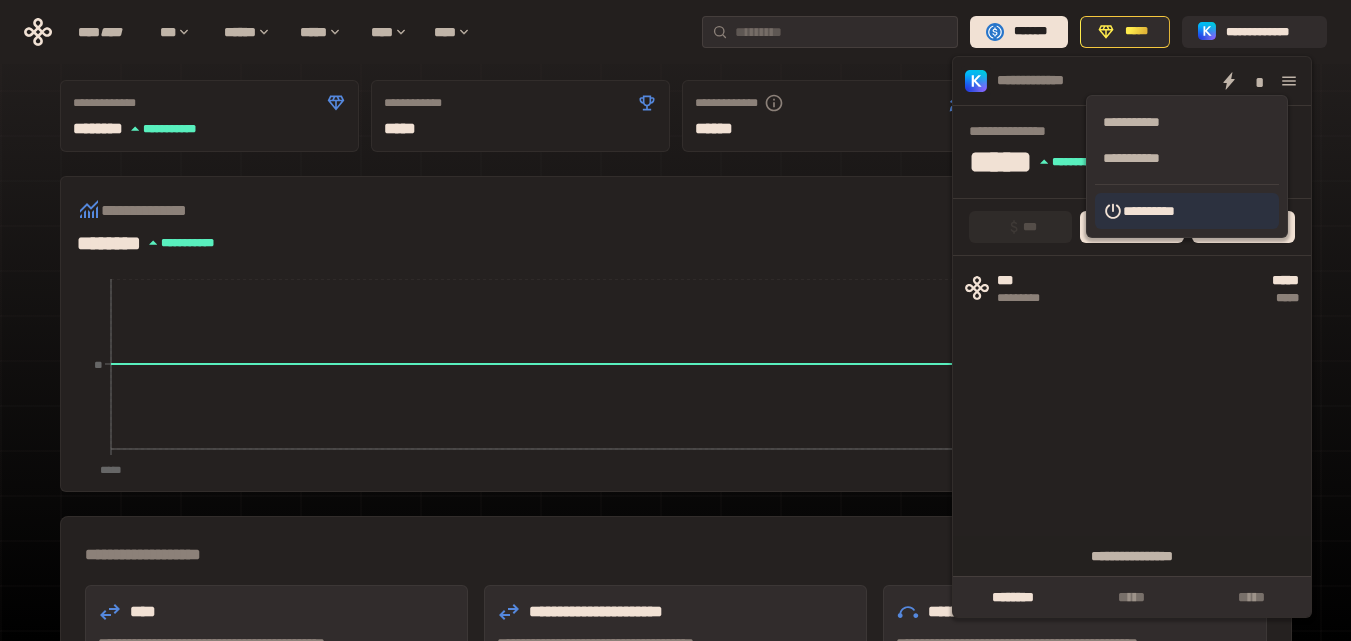 click on "**********" at bounding box center (1187, 211) 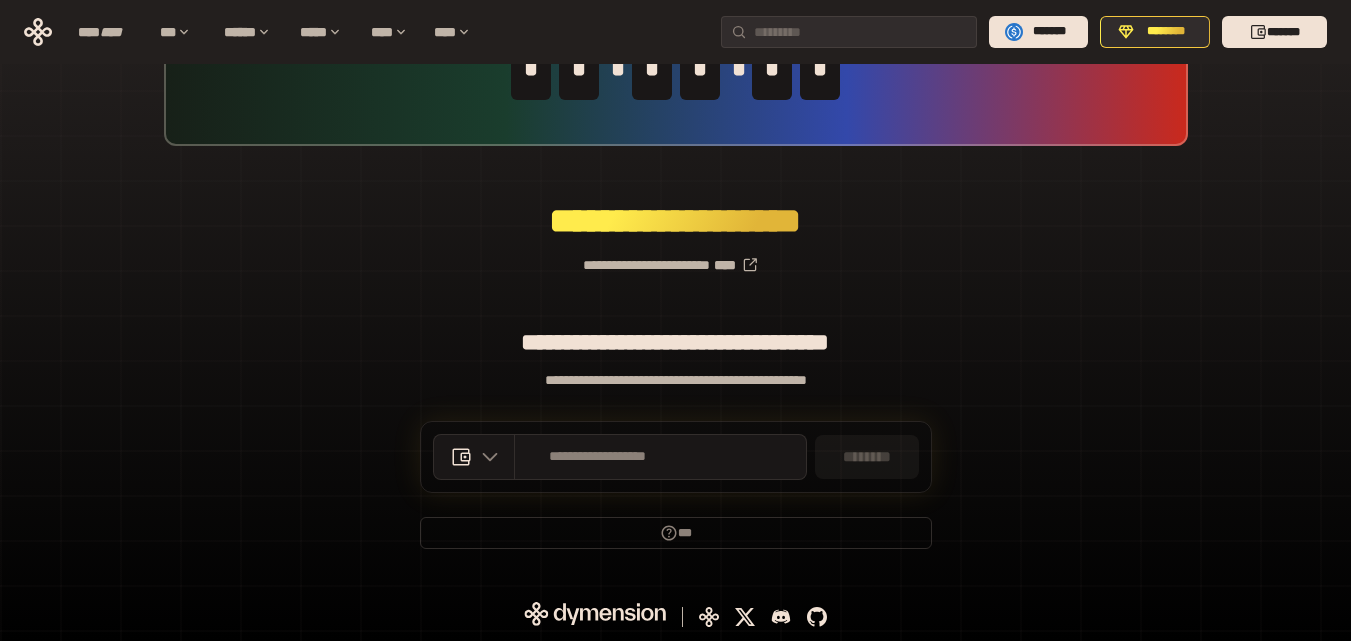 click on "**********" at bounding box center (675, 257) 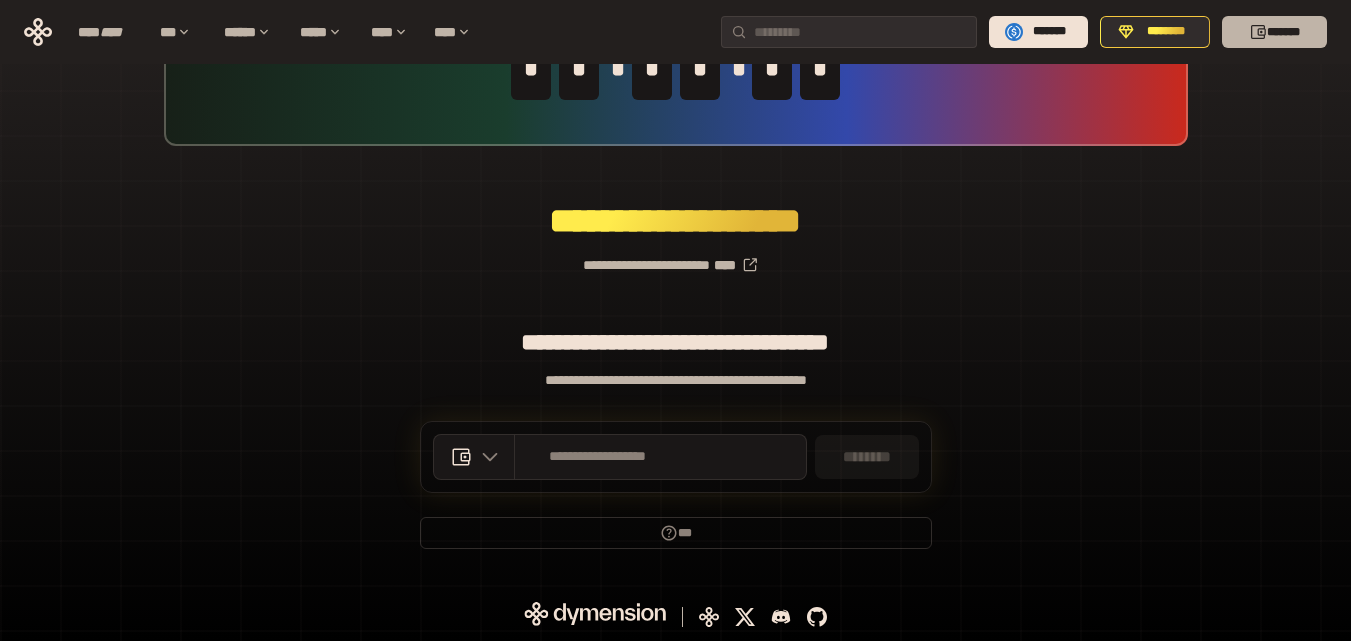 click on "*******" at bounding box center (1274, 32) 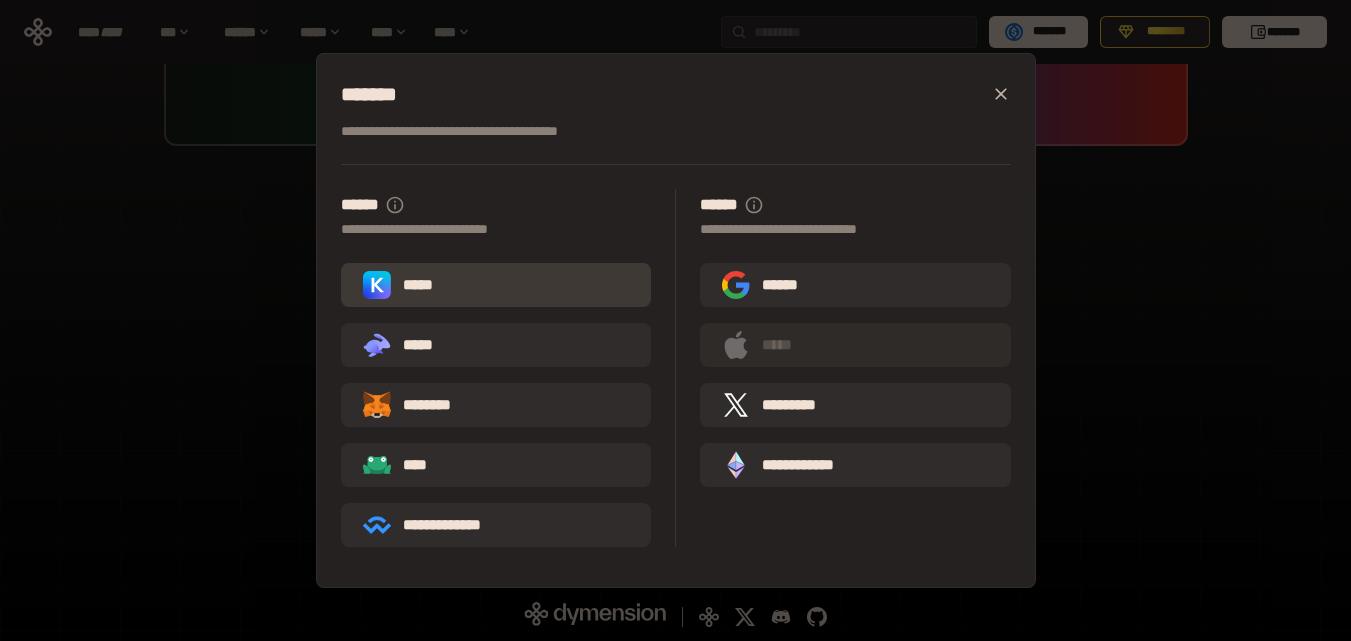 click on "*****" at bounding box center (402, 285) 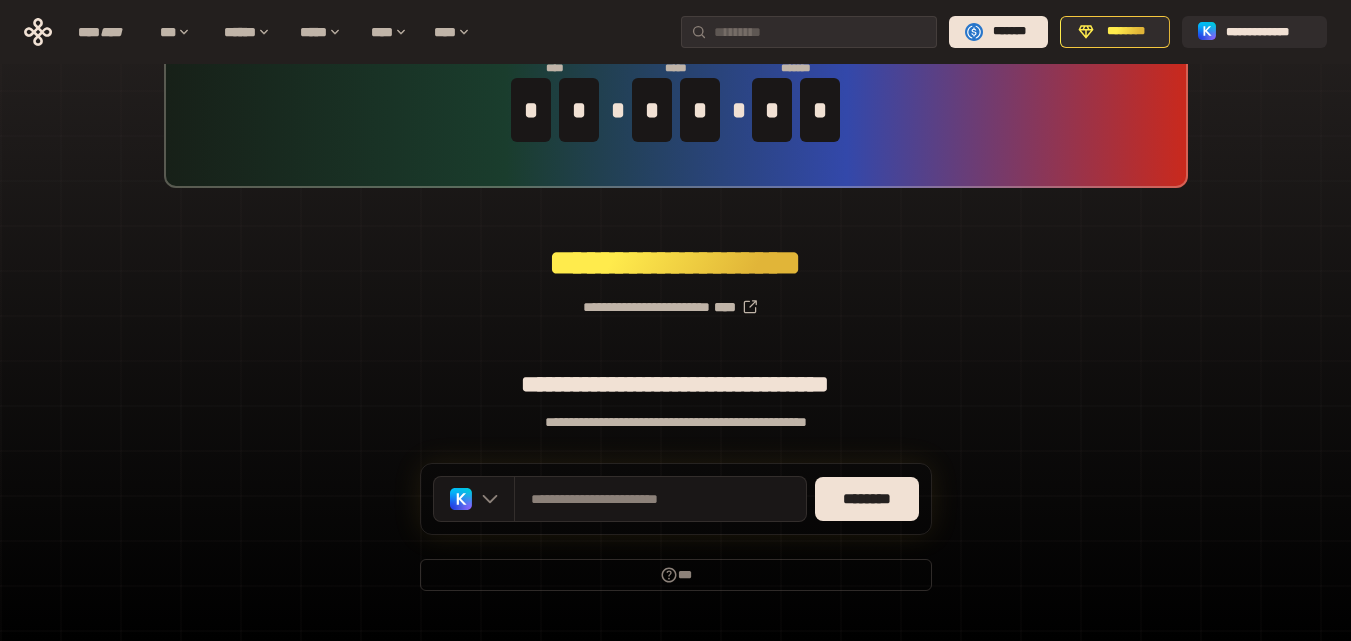 scroll, scrollTop: 142, scrollLeft: 0, axis: vertical 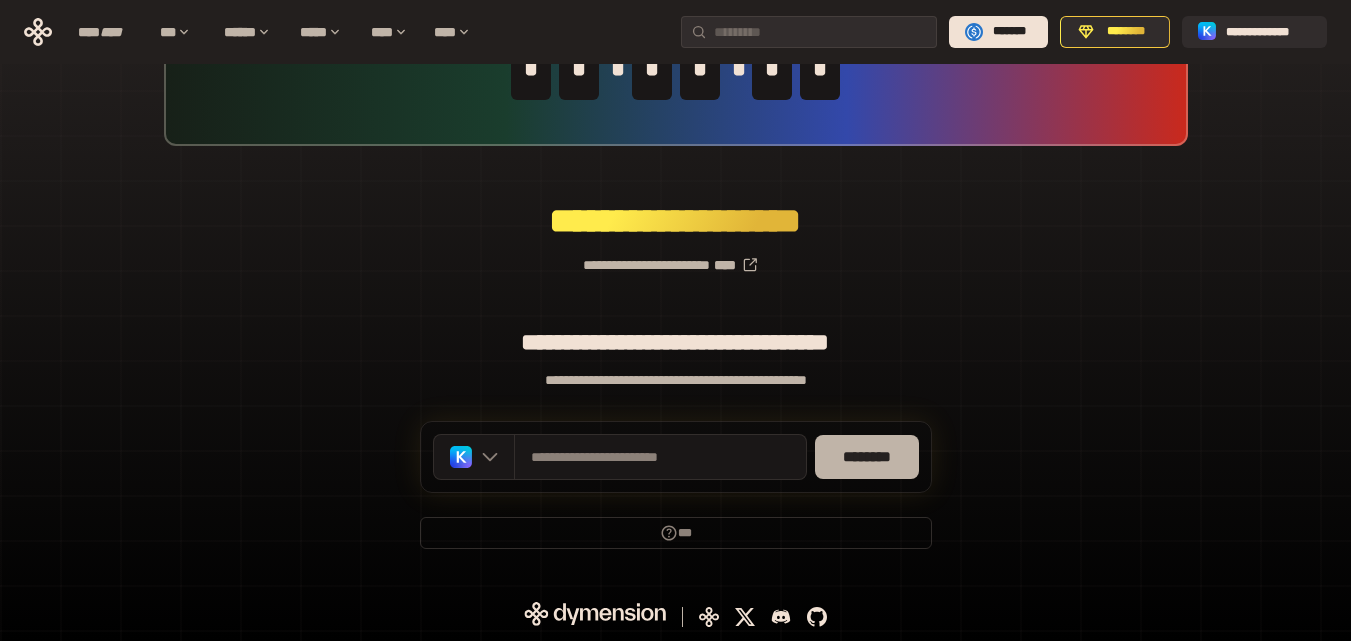 click on "********" at bounding box center (867, 457) 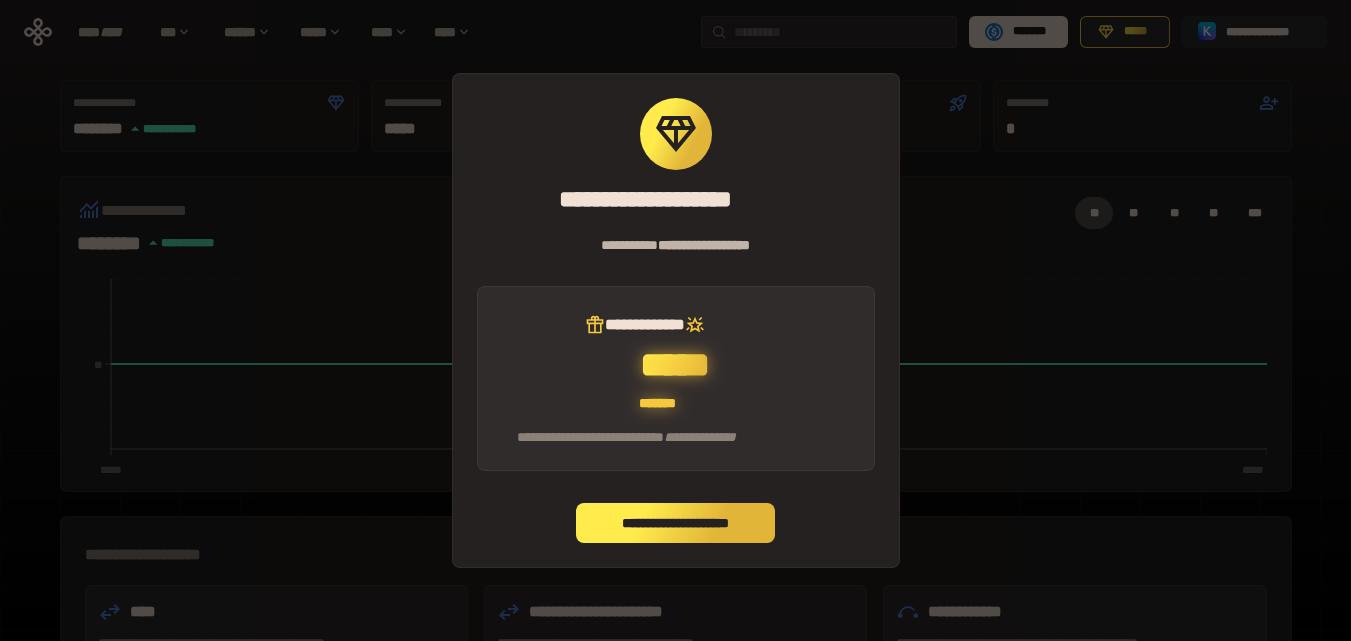 click on "**********" at bounding box center (676, 523) 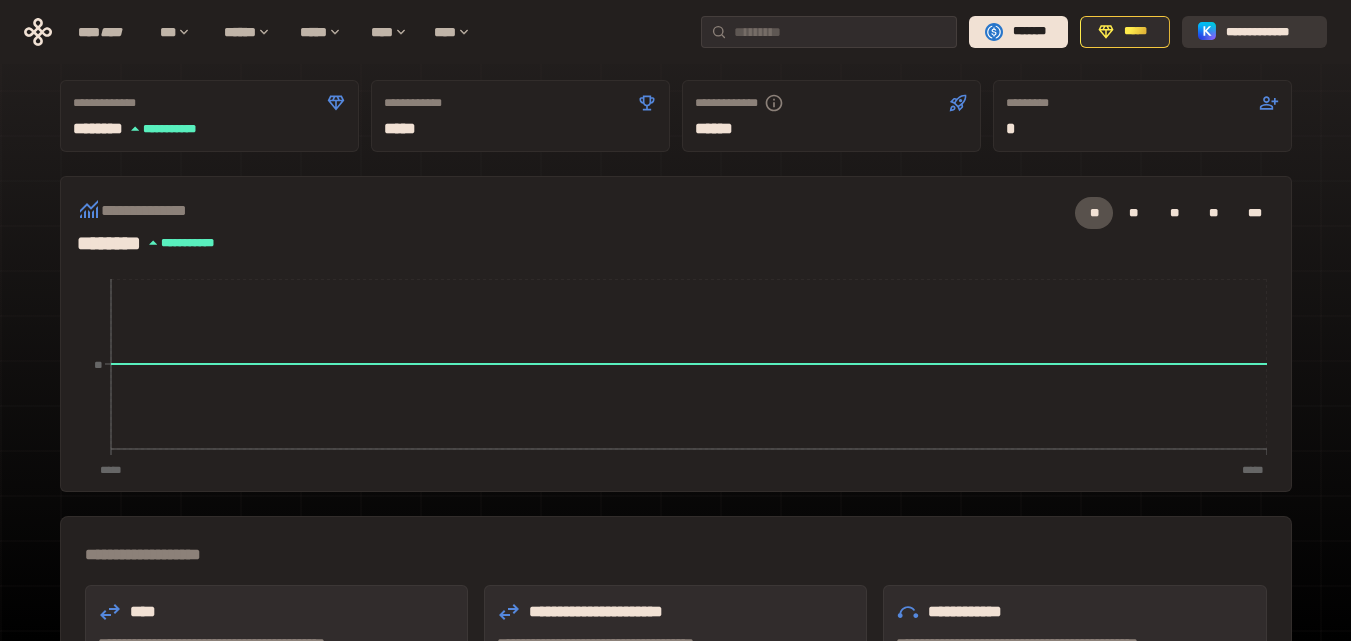 click on "**********" at bounding box center [1268, 32] 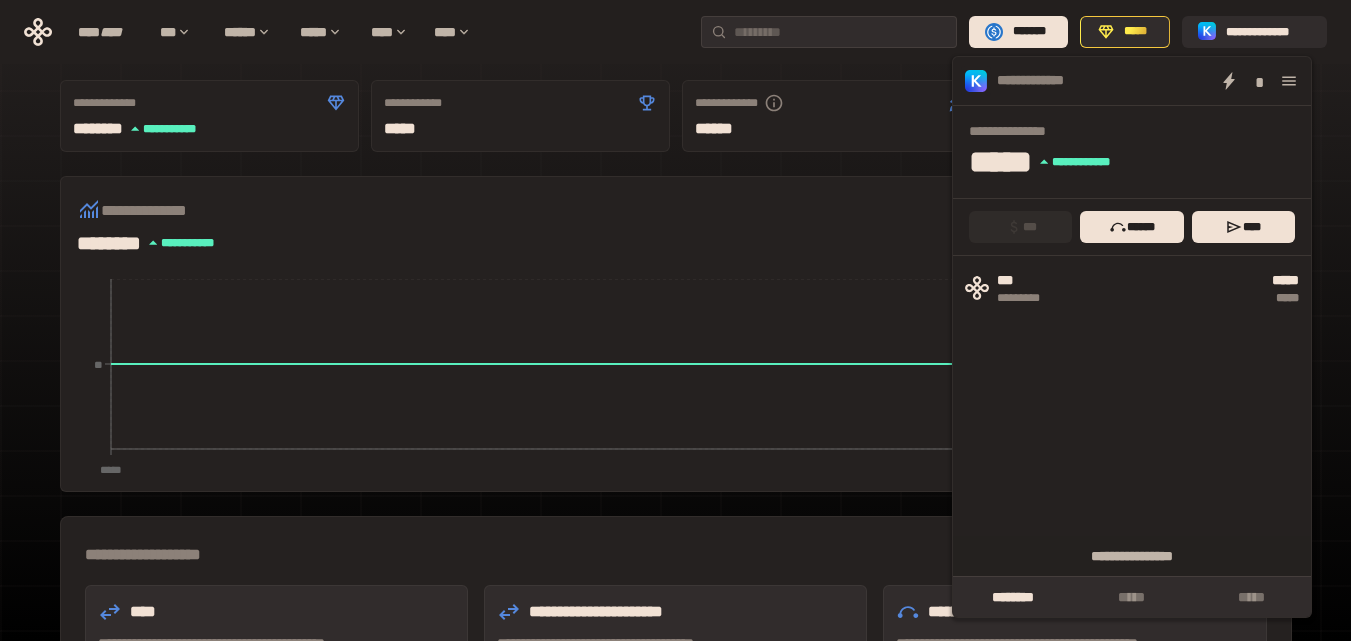 click 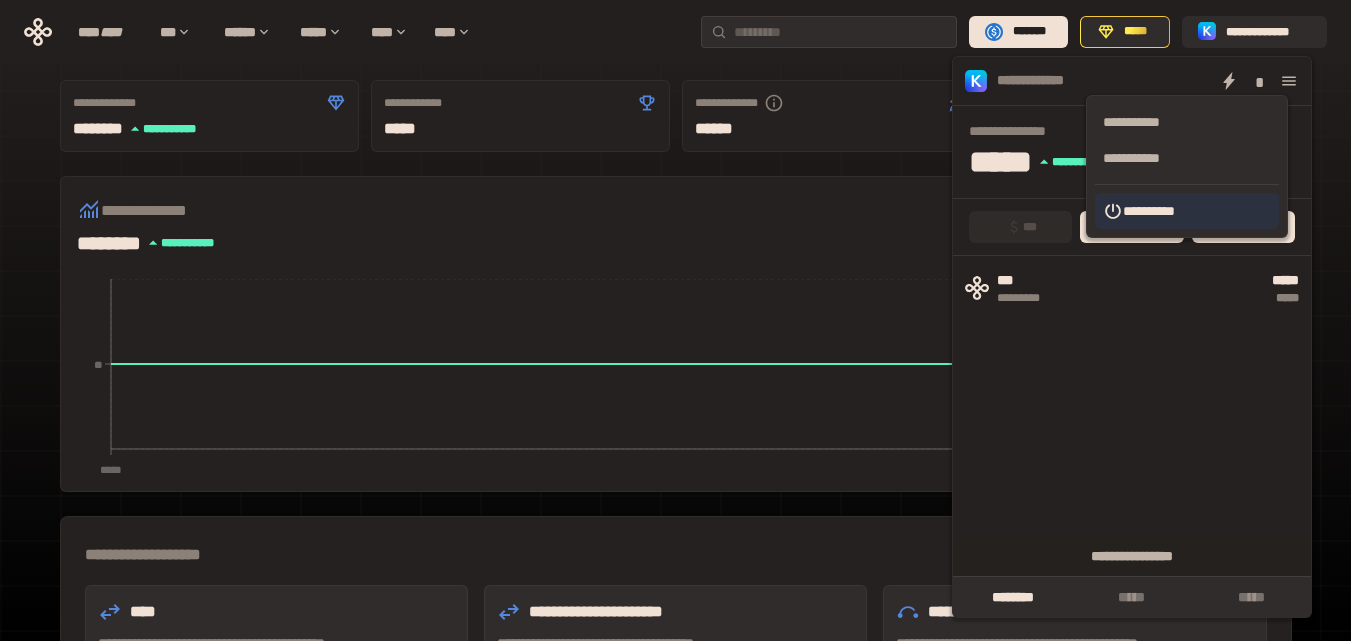 click on "**********" at bounding box center (1187, 211) 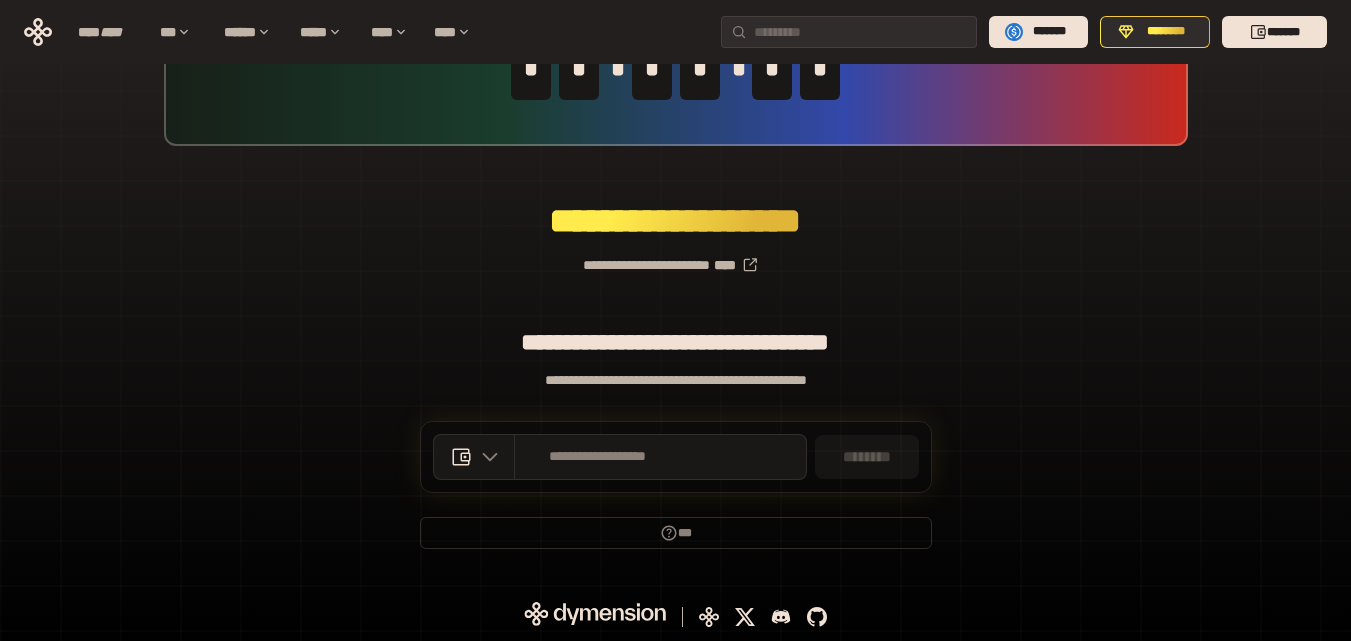 click on "**********" at bounding box center [675, 257] 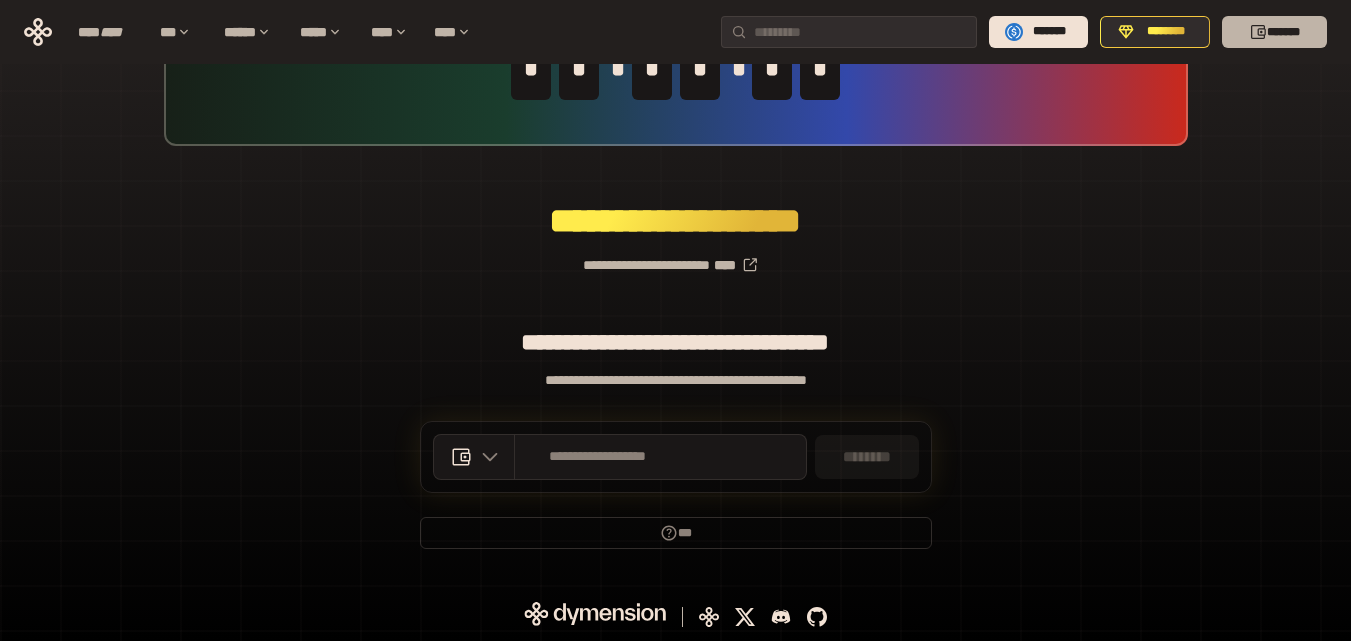 click on "*******" at bounding box center [1274, 32] 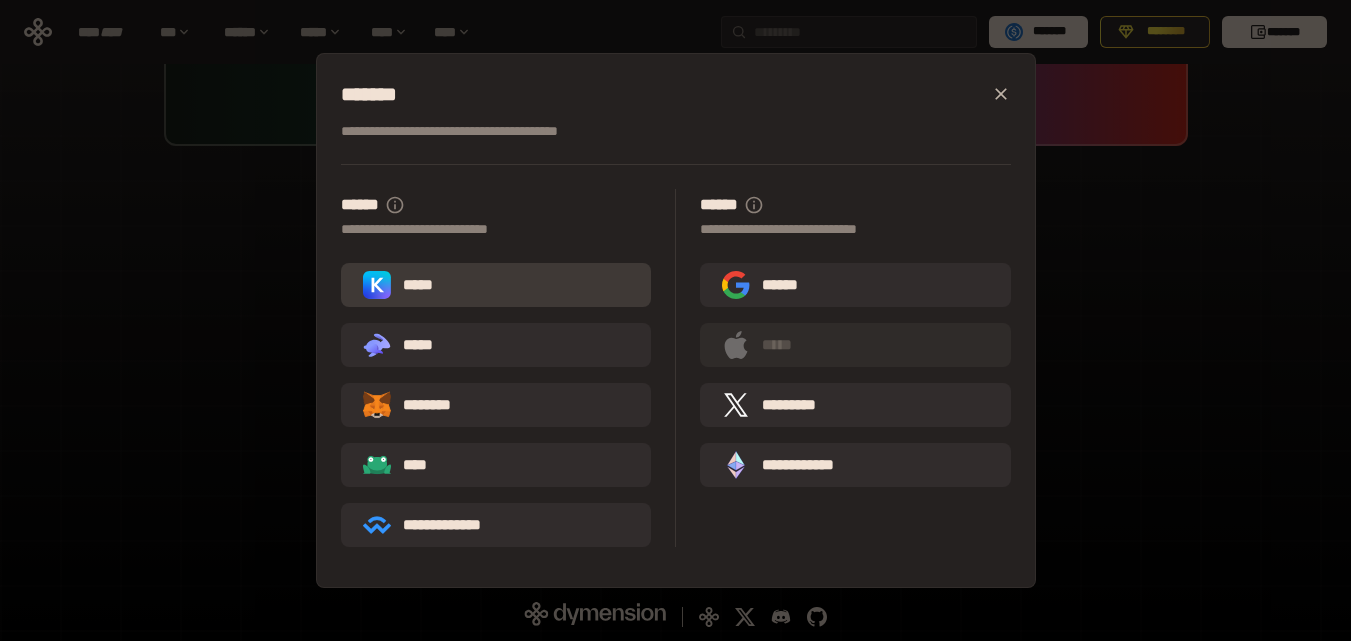 click on "*****" at bounding box center [402, 285] 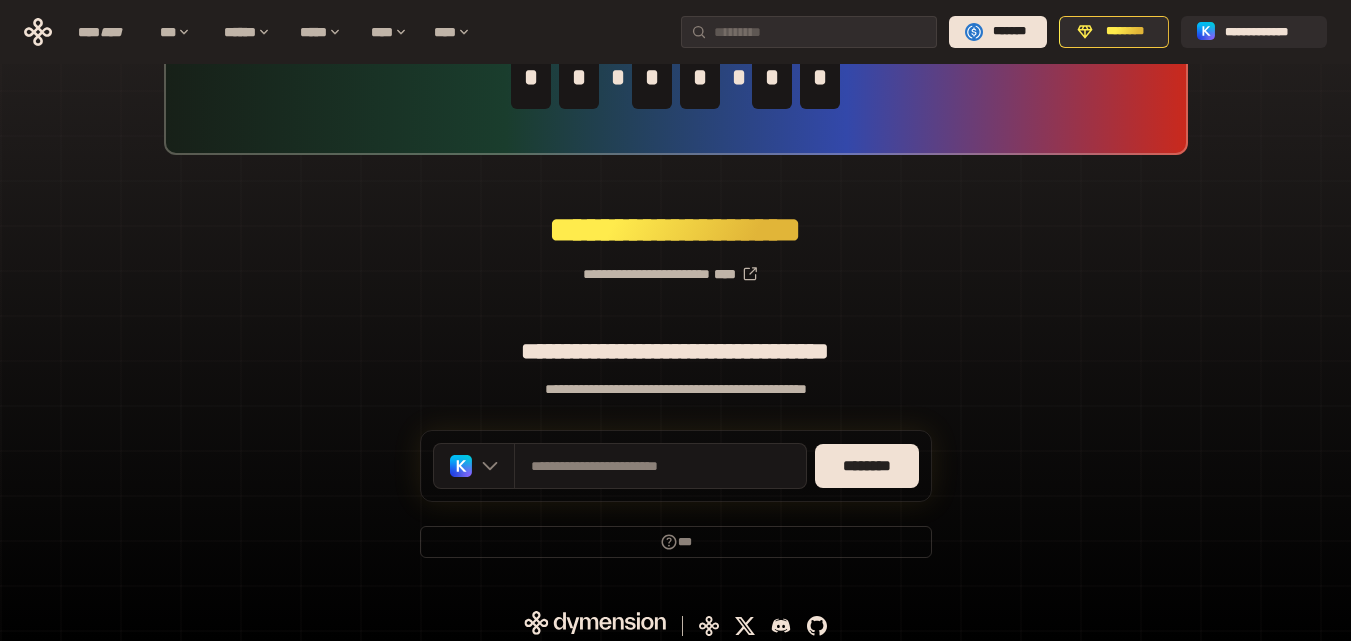 scroll, scrollTop: 142, scrollLeft: 0, axis: vertical 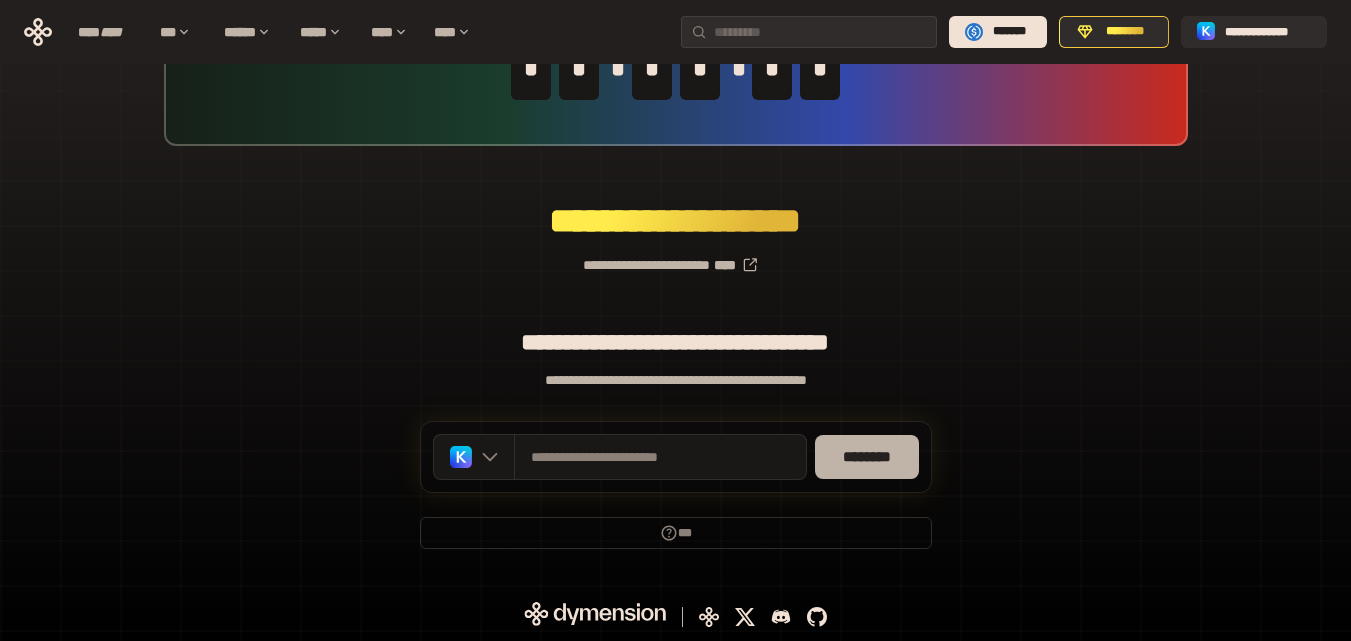 click on "********" at bounding box center (867, 457) 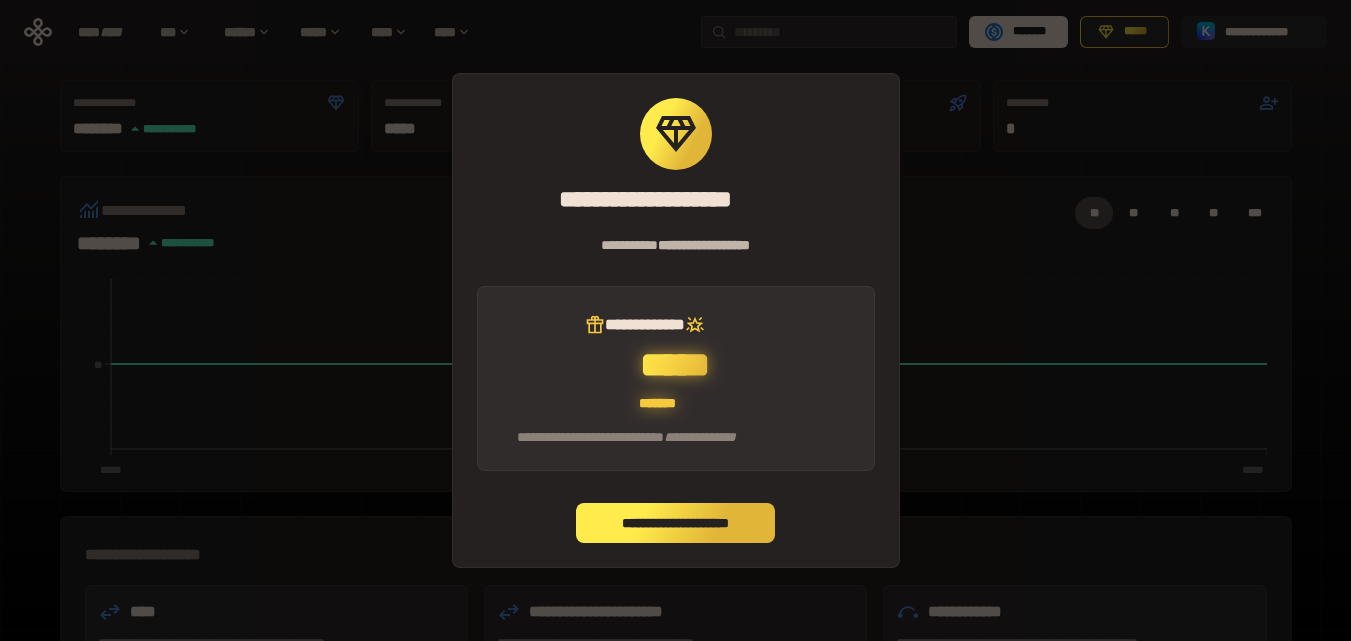 click on "**********" at bounding box center [676, 523] 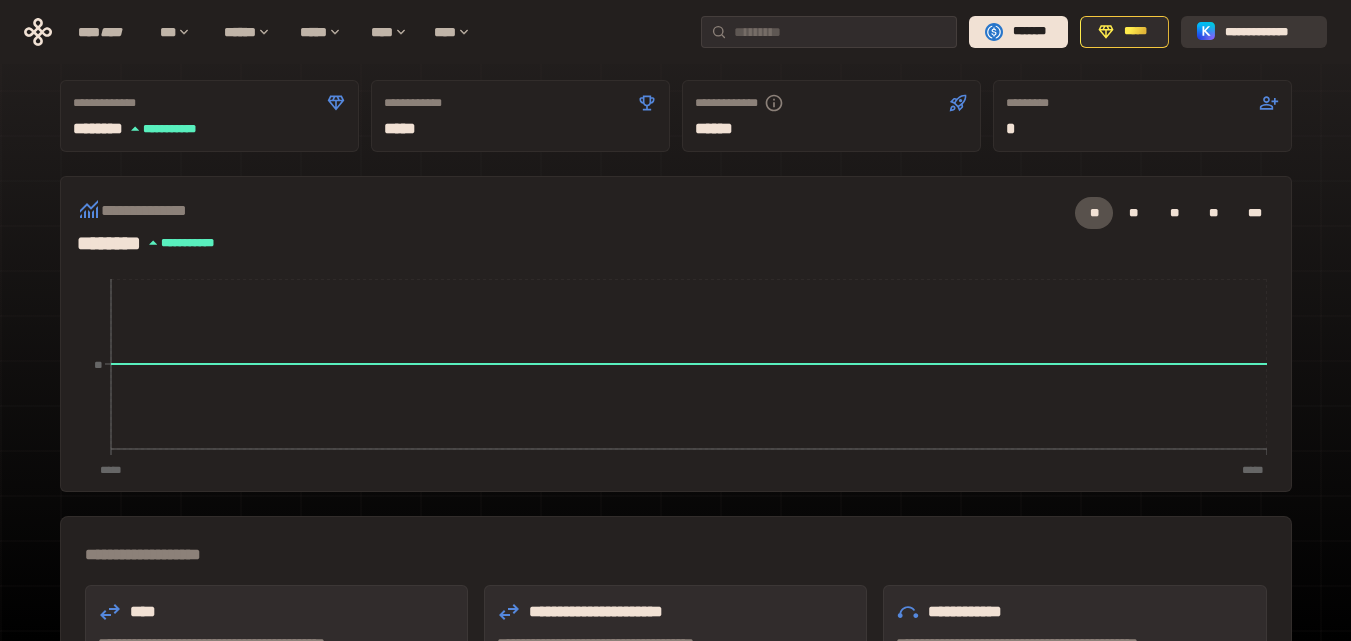 click on "**********" at bounding box center (1268, 32) 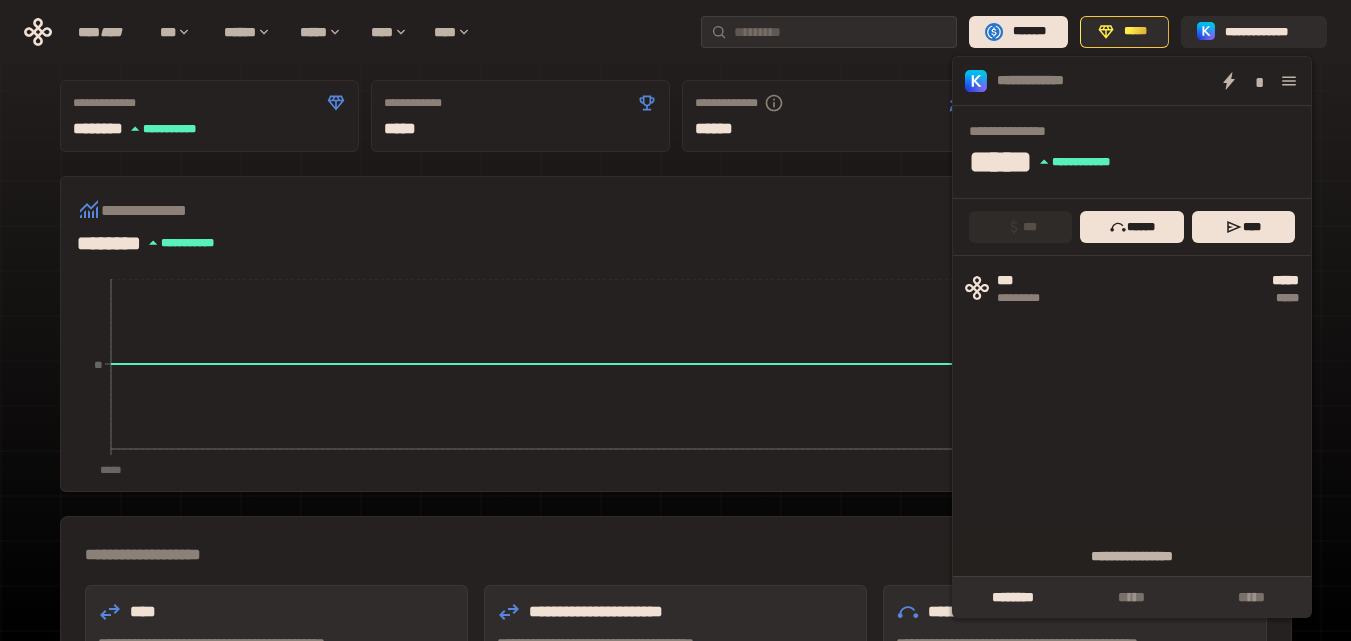 click 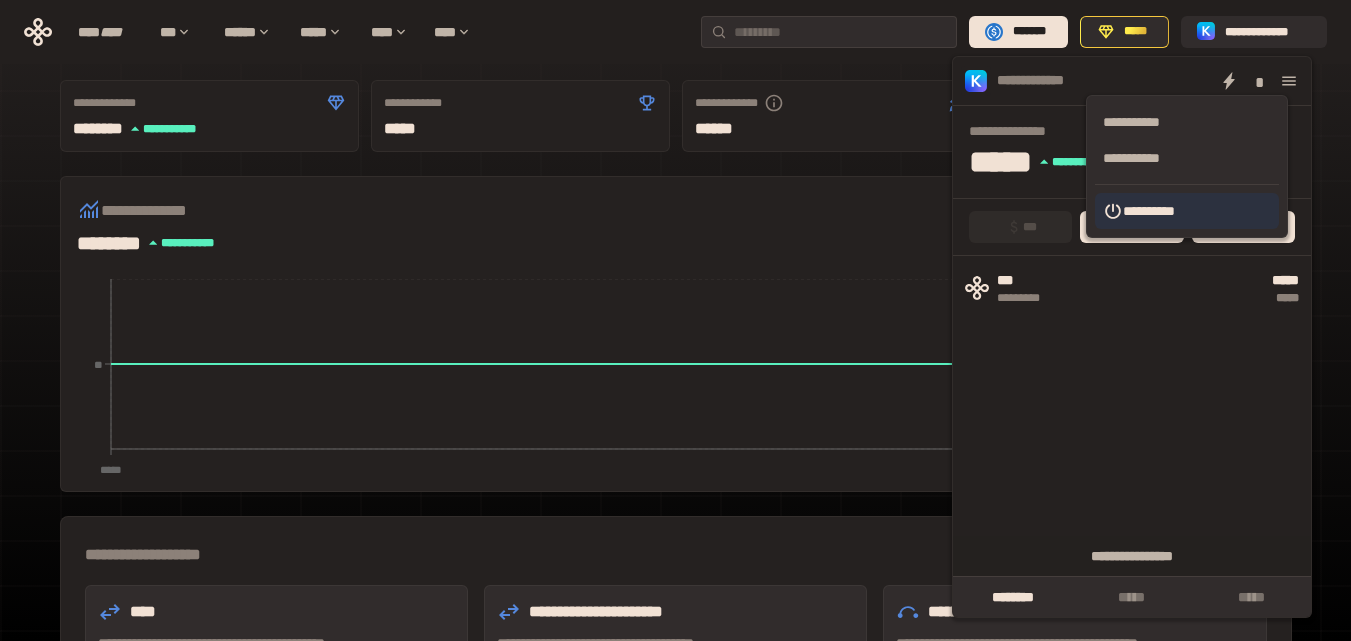 click on "**********" at bounding box center [1187, 211] 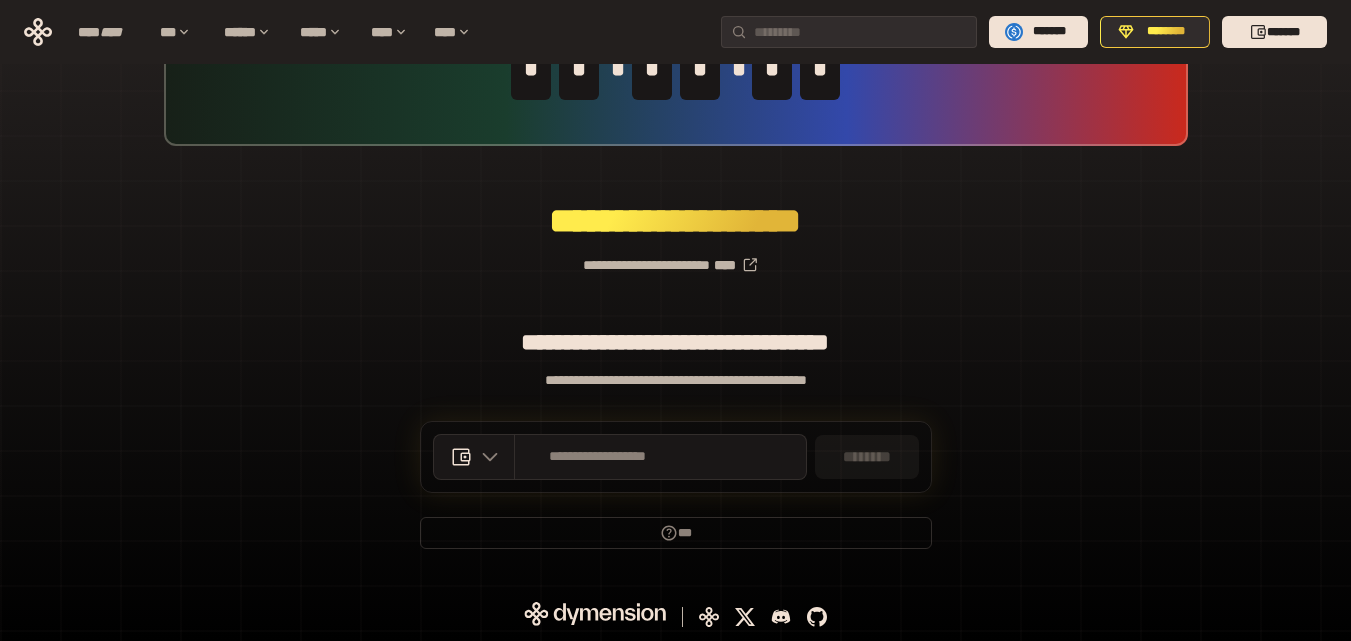 click on "**********" at bounding box center [675, 257] 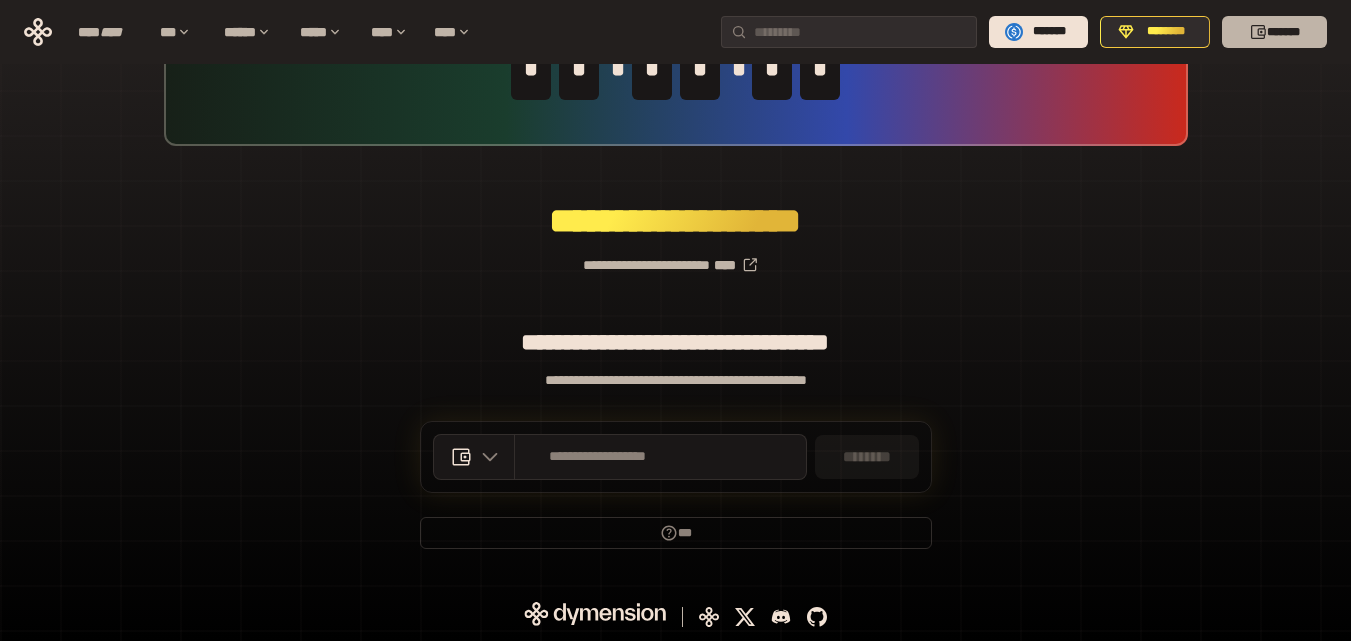 click on "*******" at bounding box center (1274, 32) 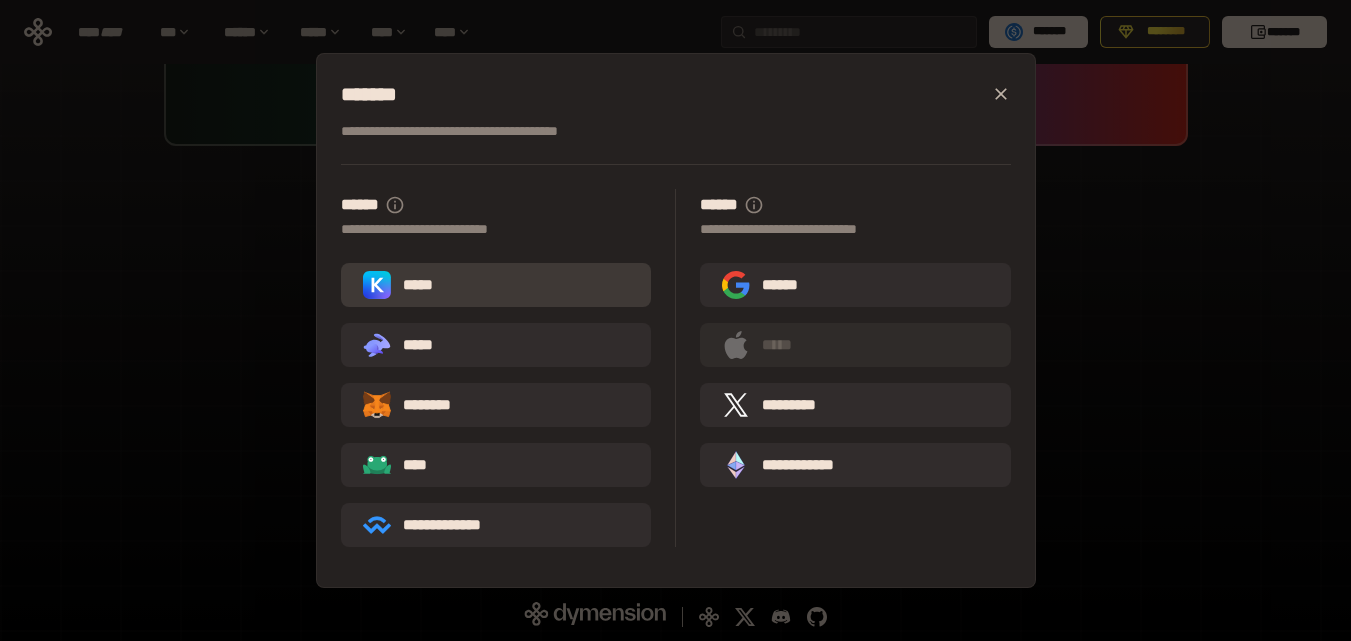 click on "*****" at bounding box center [402, 285] 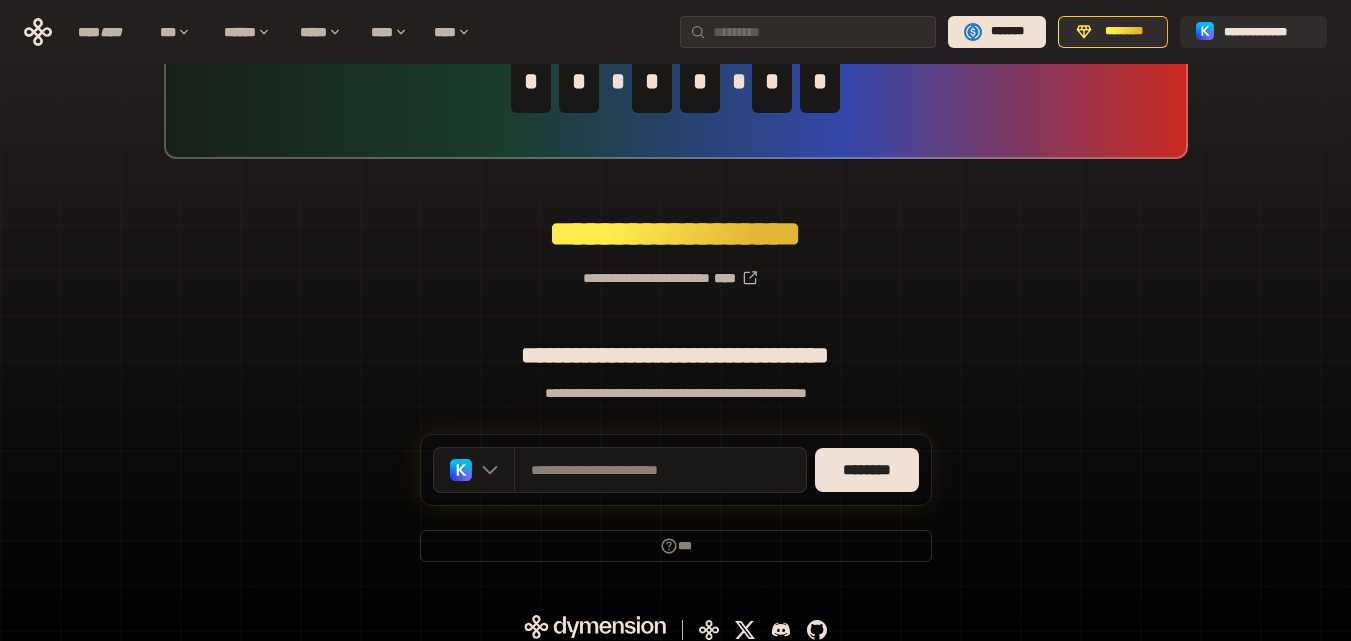 scroll, scrollTop: 142, scrollLeft: 0, axis: vertical 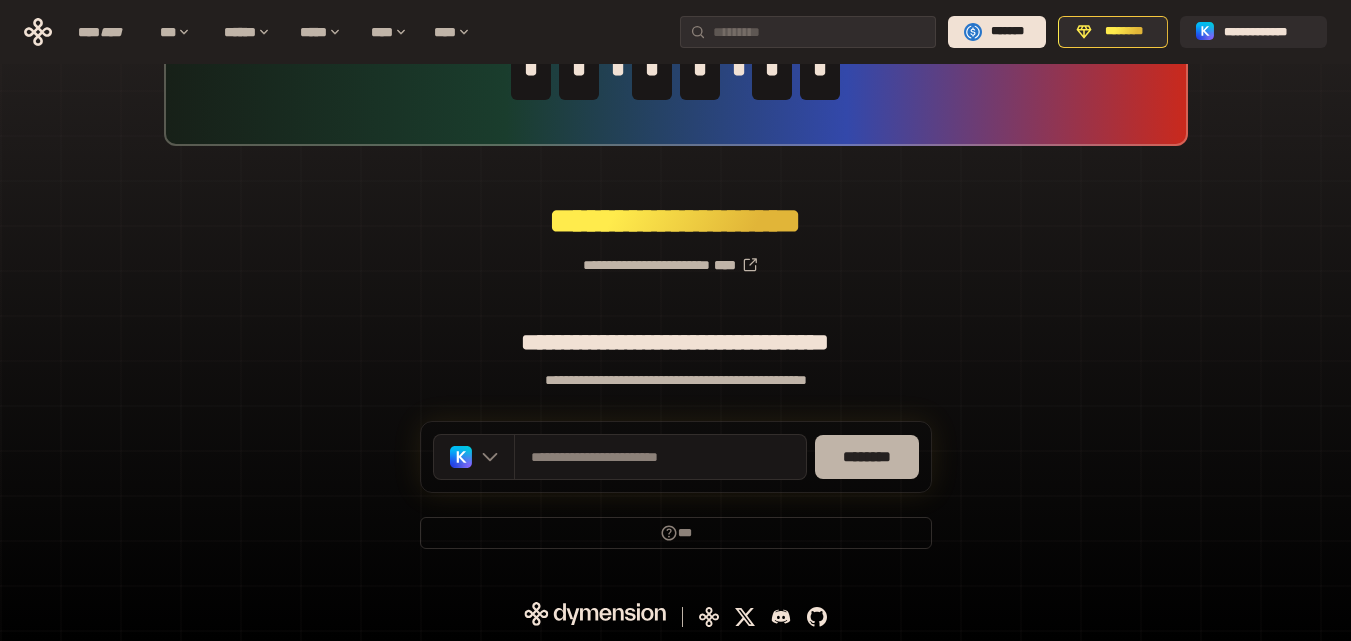 click on "********" at bounding box center [867, 457] 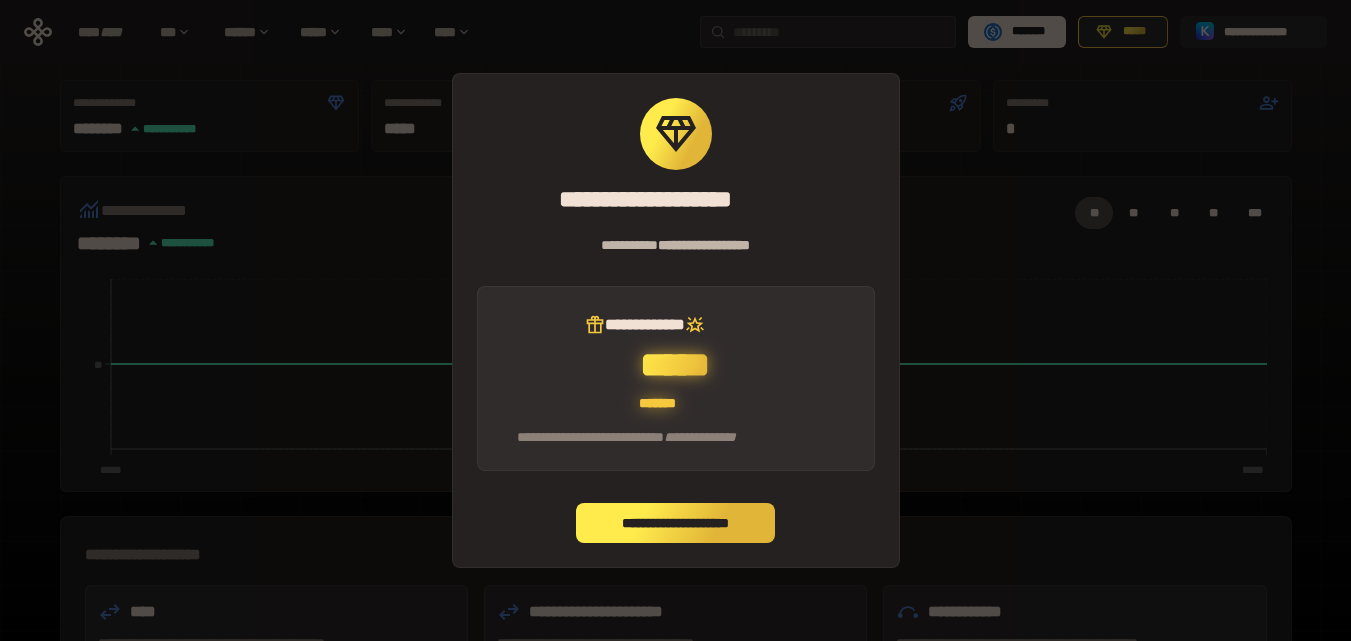 click on "**********" at bounding box center (676, 523) 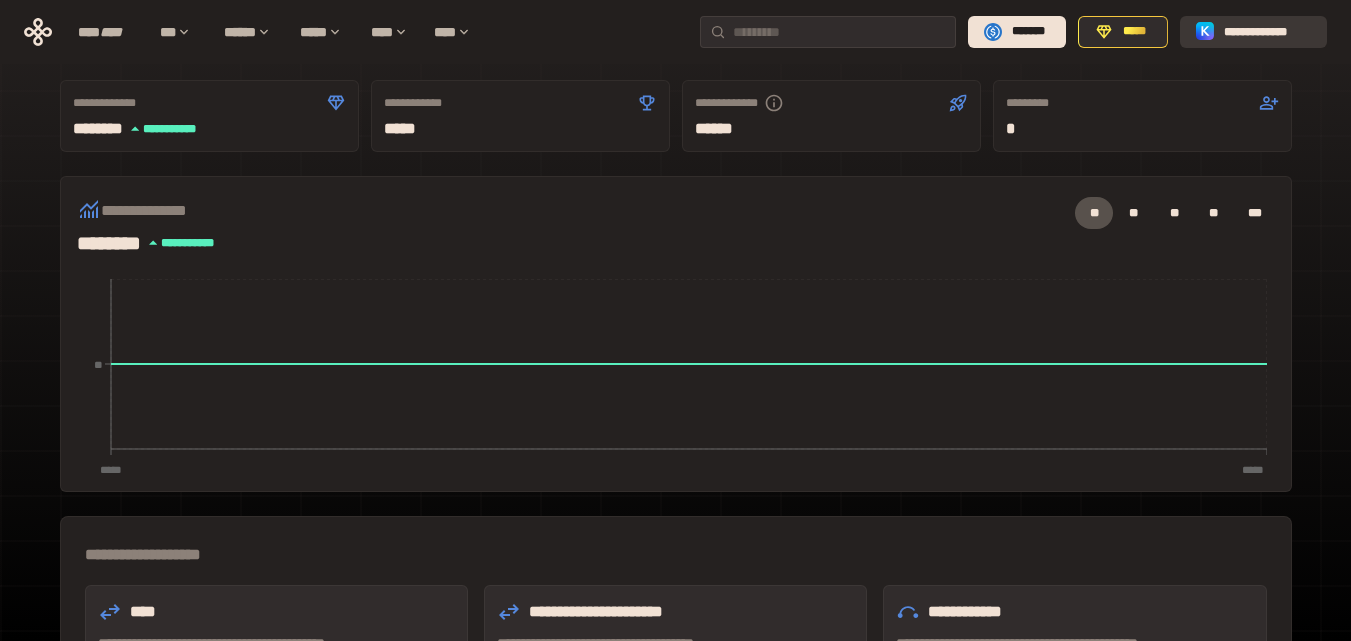 click on "**********" at bounding box center [1267, 32] 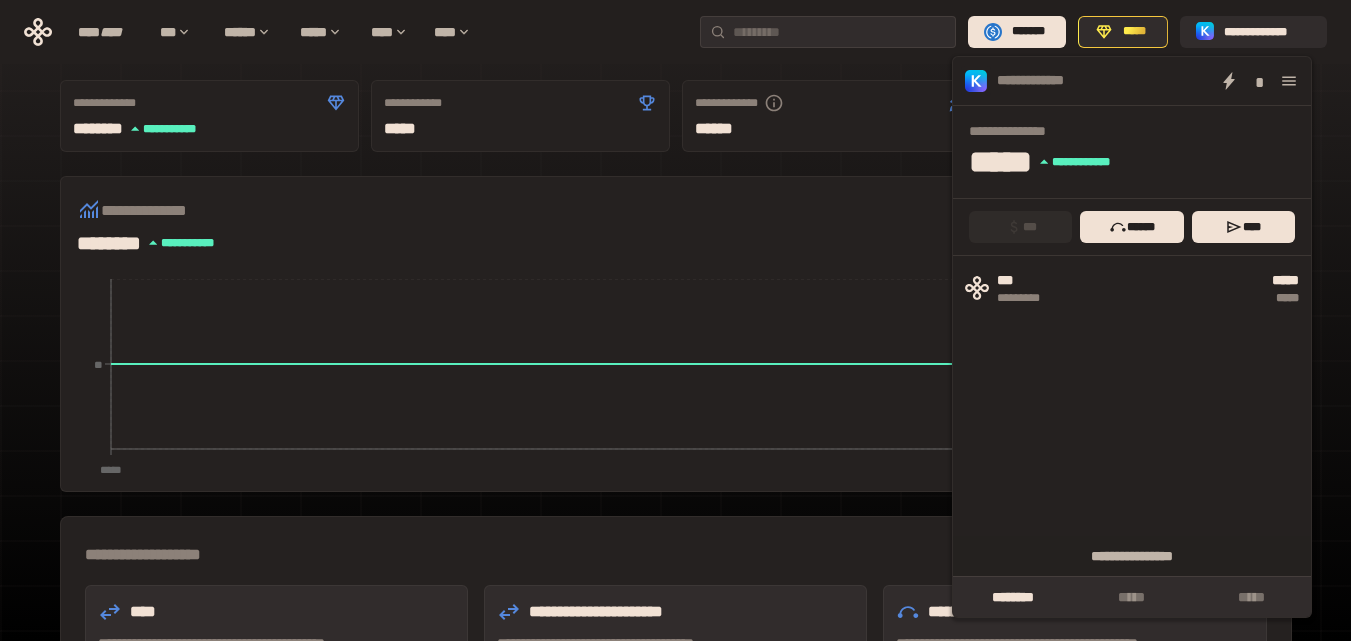 click 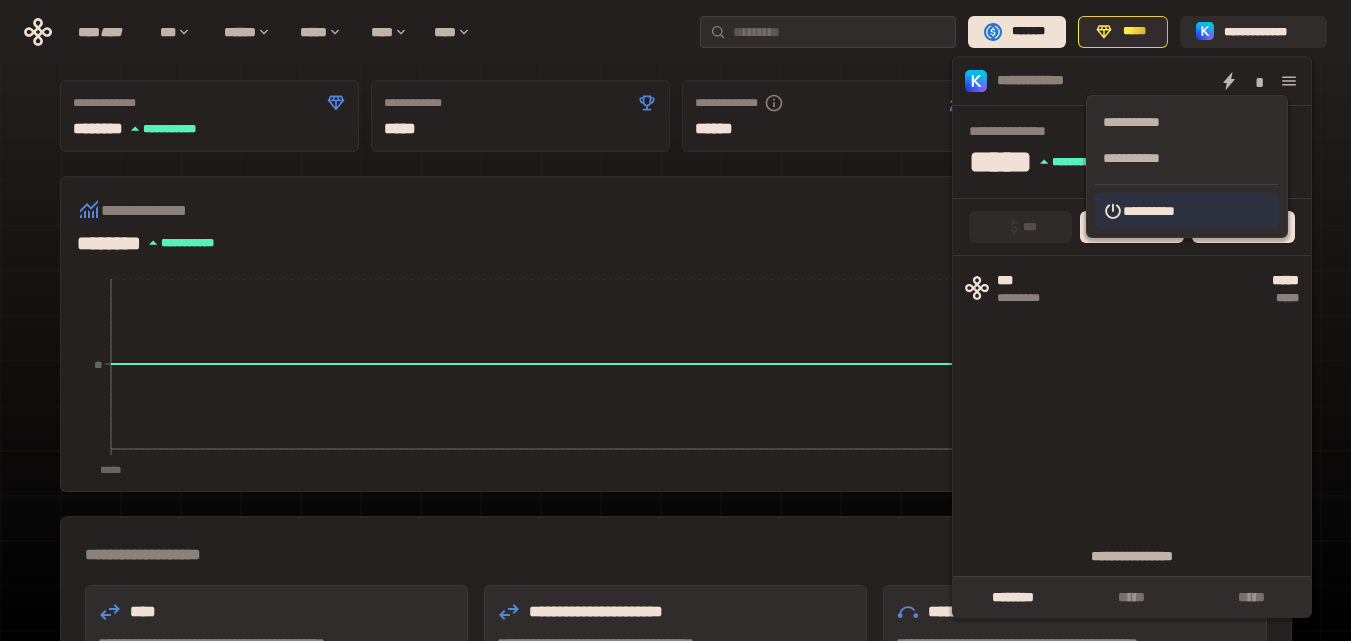 click on "**********" at bounding box center (1187, 211) 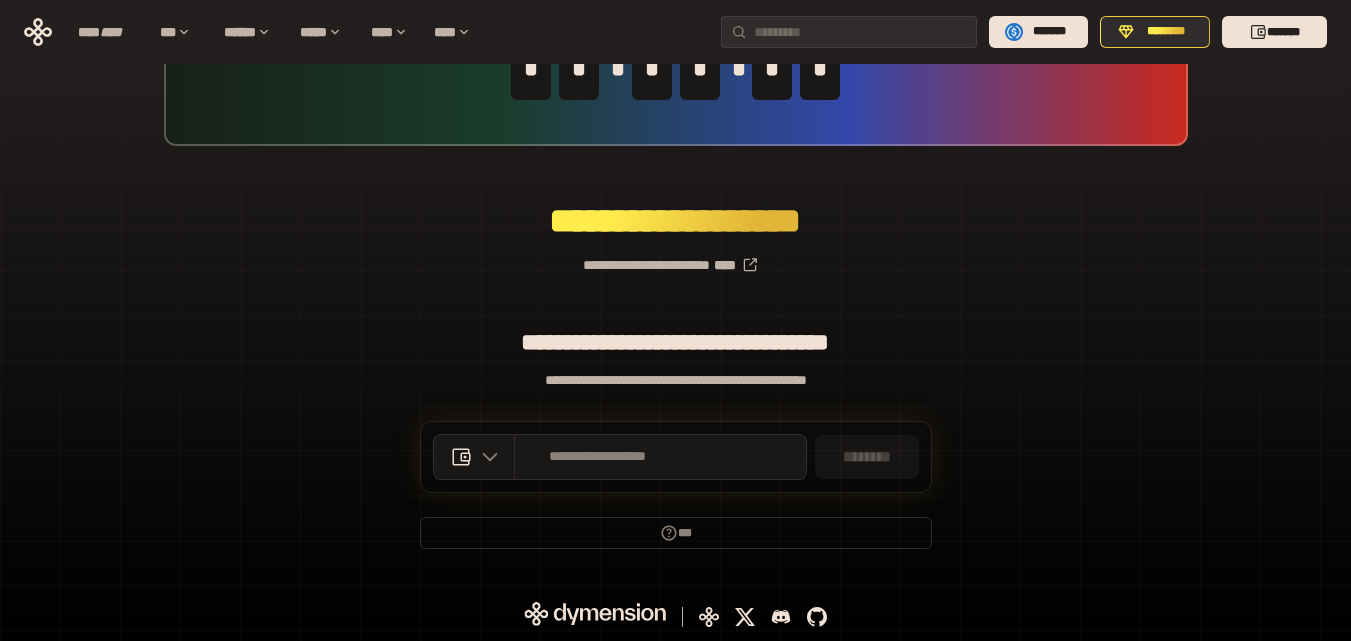 click on "**********" at bounding box center (675, 257) 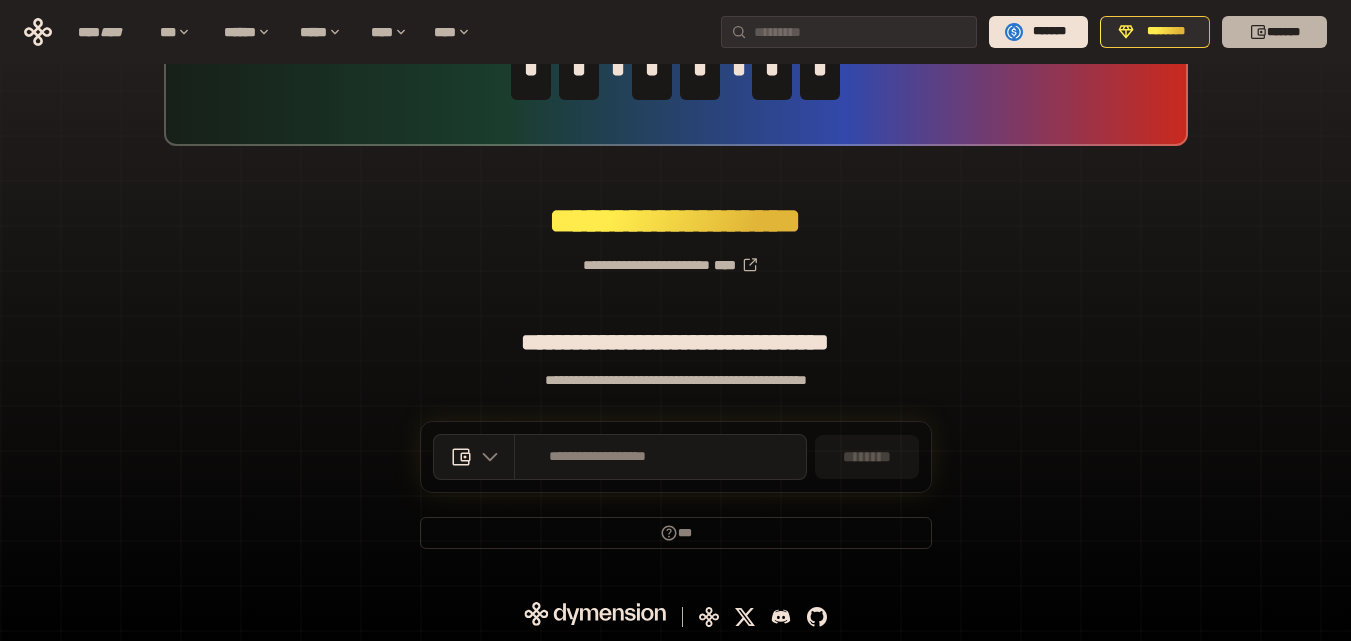 click on "*******" at bounding box center [1274, 32] 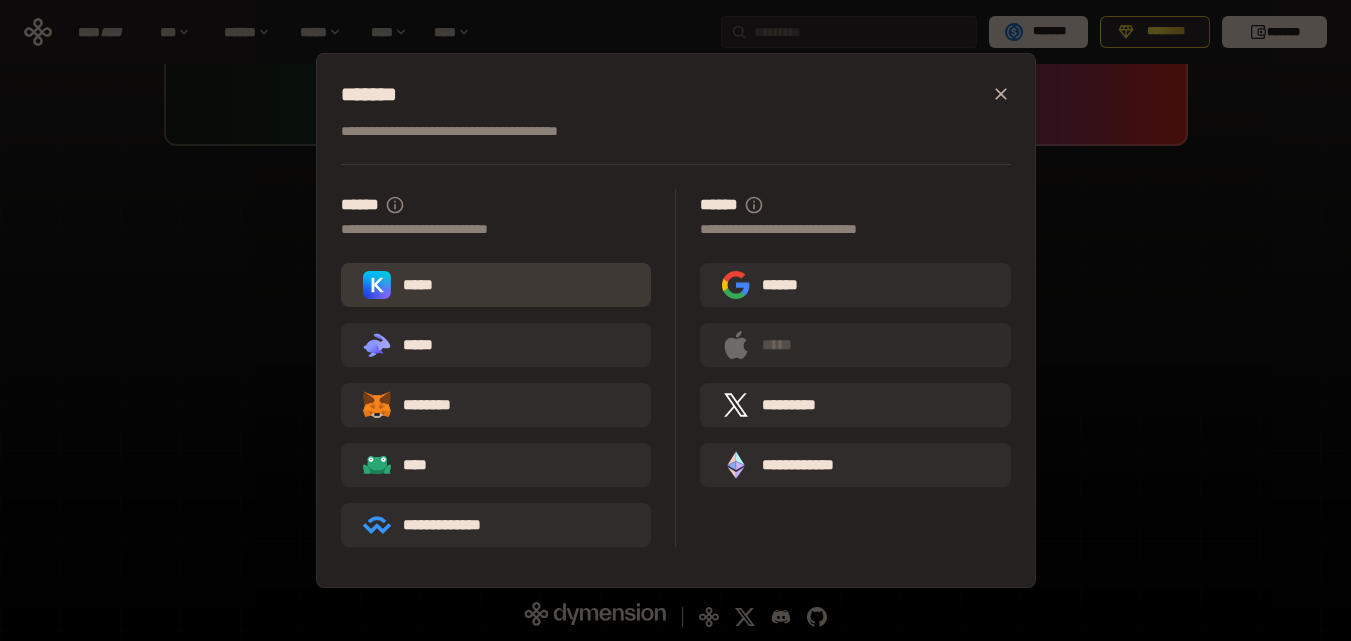 click on "*****" at bounding box center [496, 285] 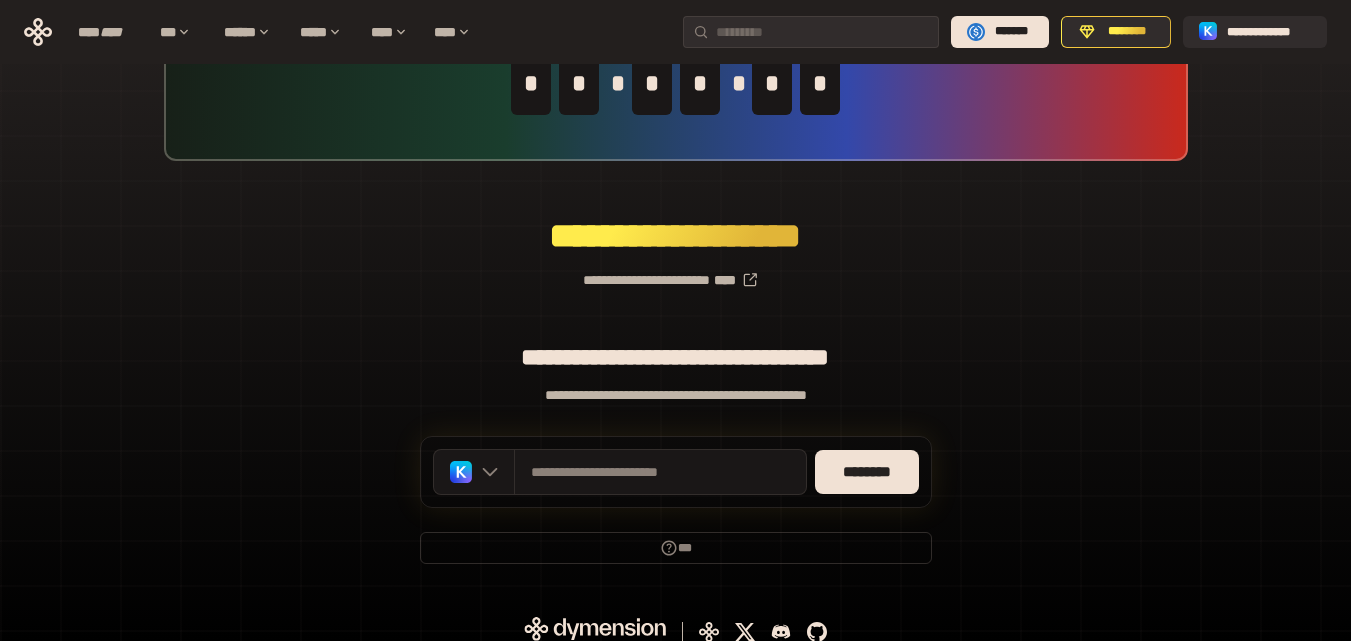 scroll, scrollTop: 142, scrollLeft: 0, axis: vertical 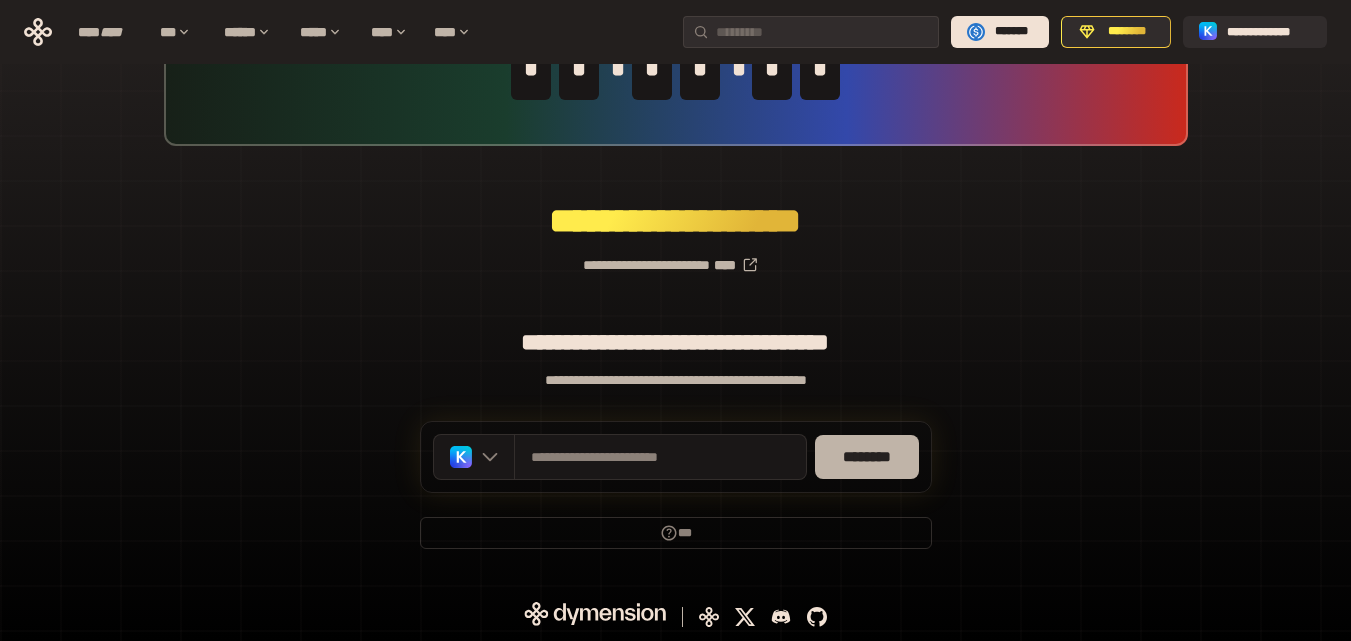 click on "********" at bounding box center [867, 457] 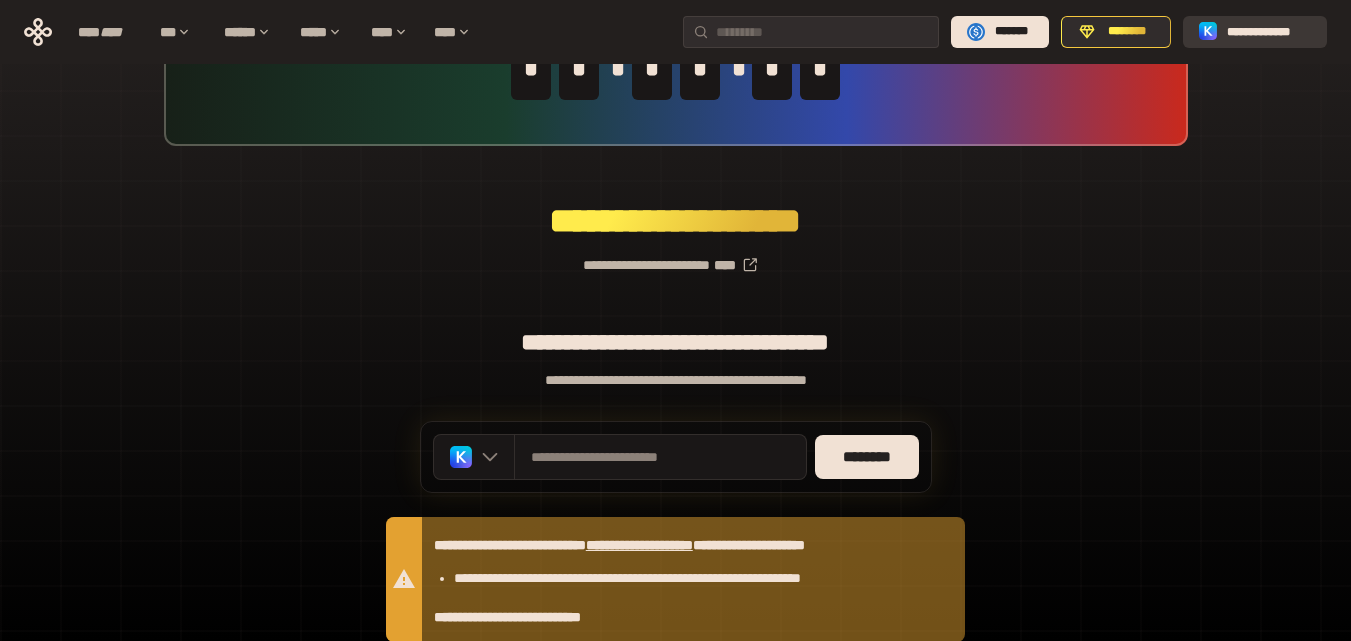 click on "**********" at bounding box center (1269, 32) 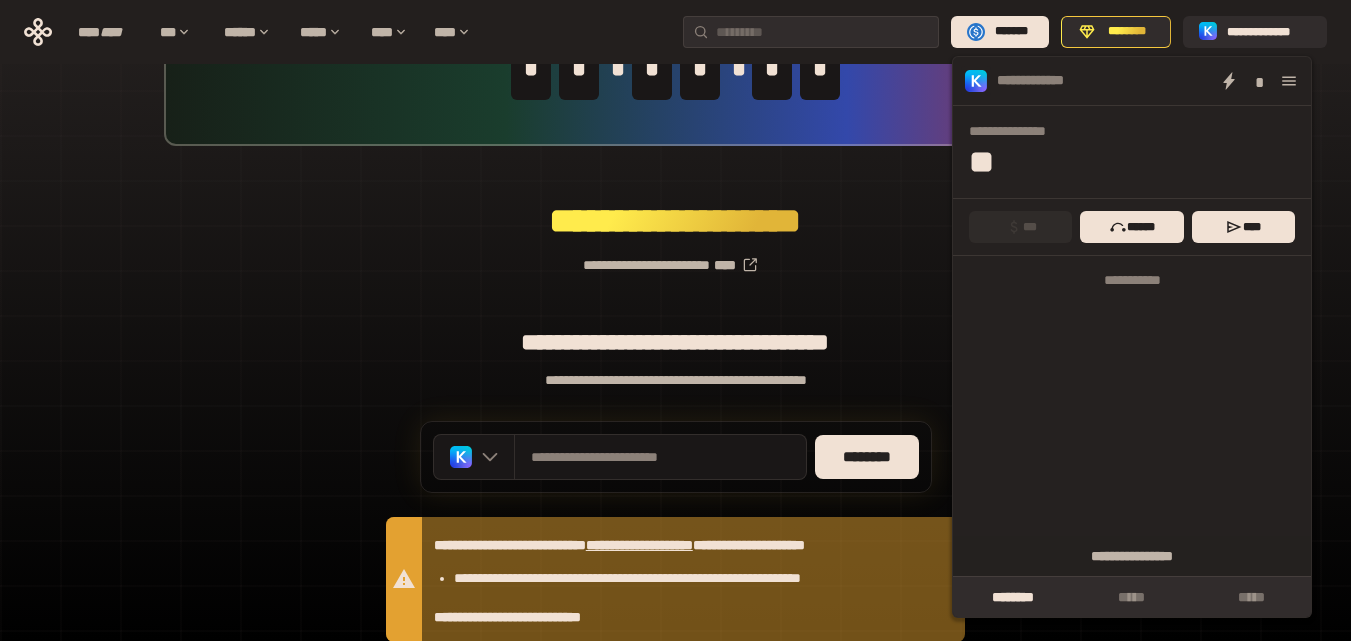 click 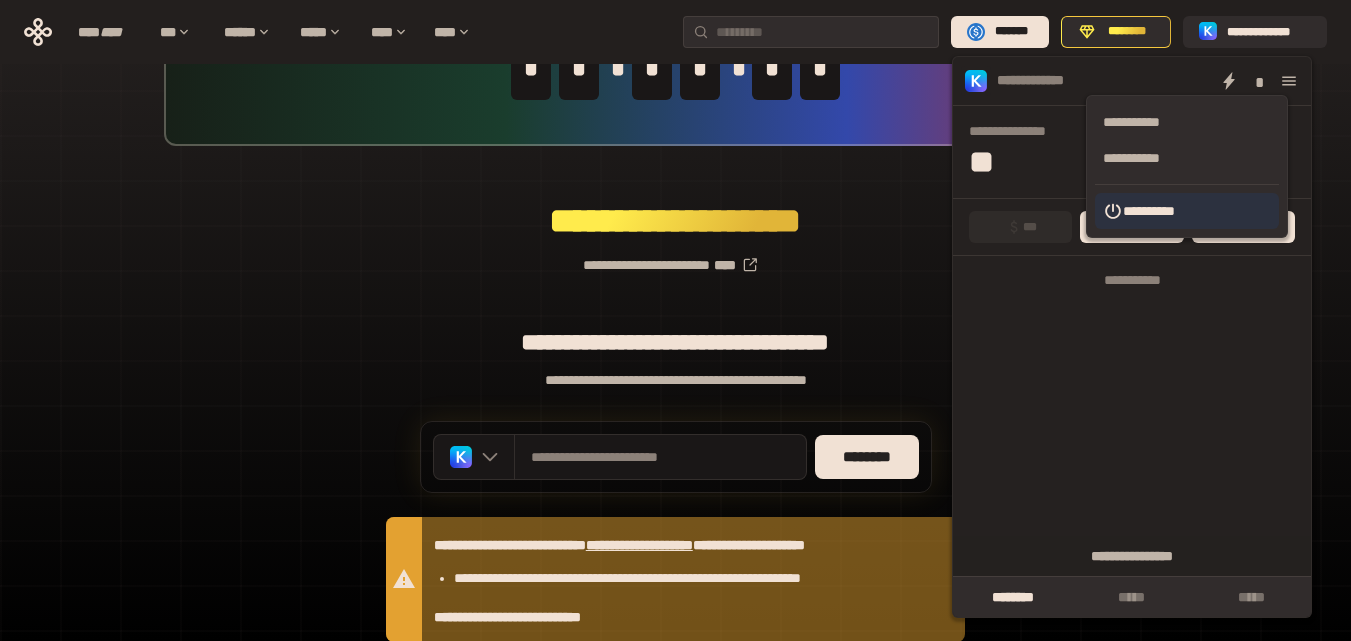 click on "**********" at bounding box center (1187, 211) 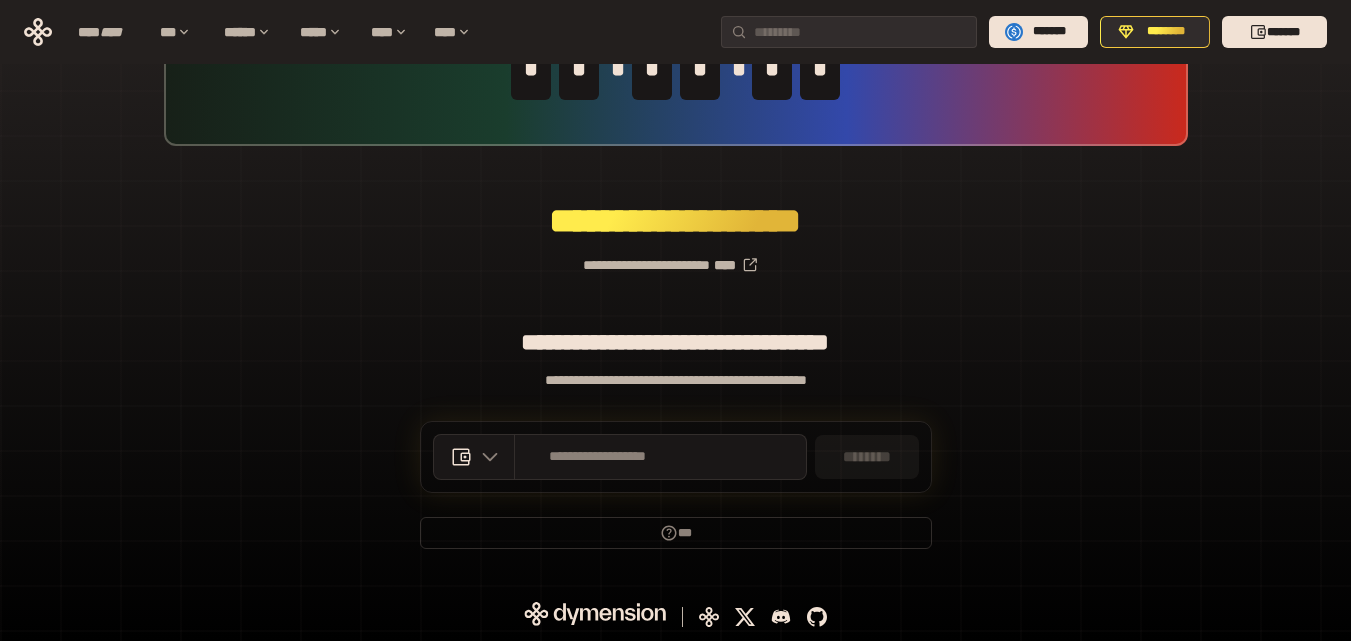 click on "**********" at bounding box center [675, 257] 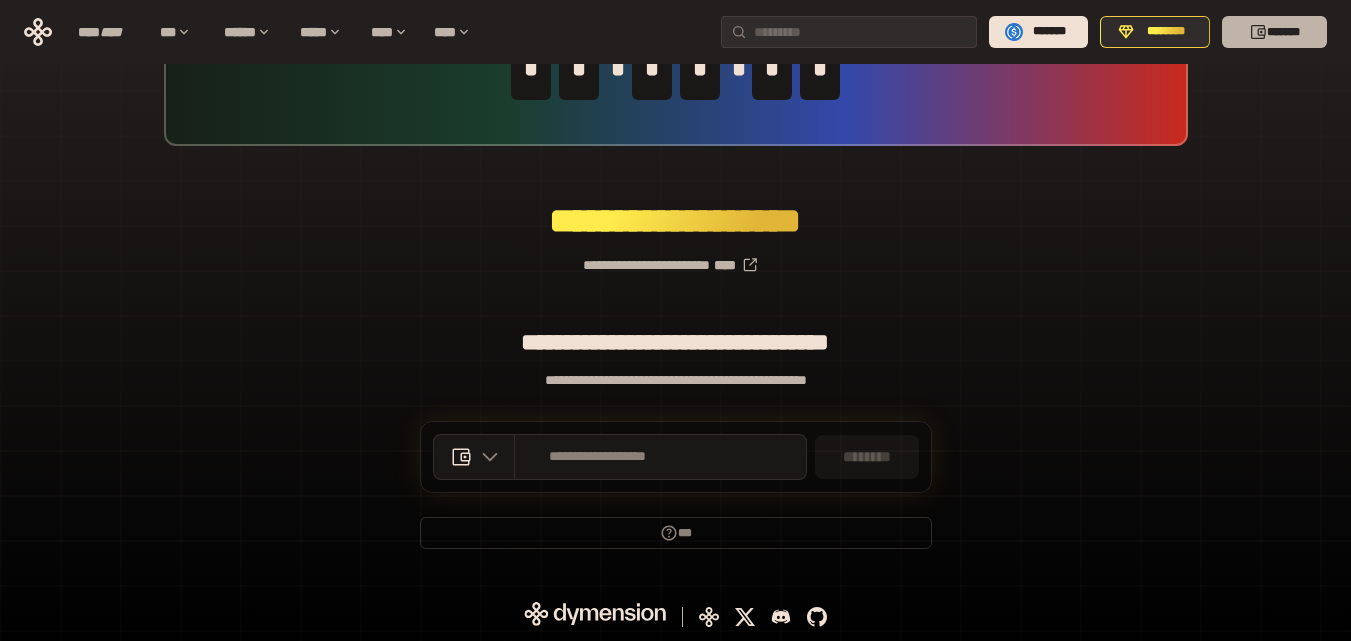 click on "*******" at bounding box center [1274, 32] 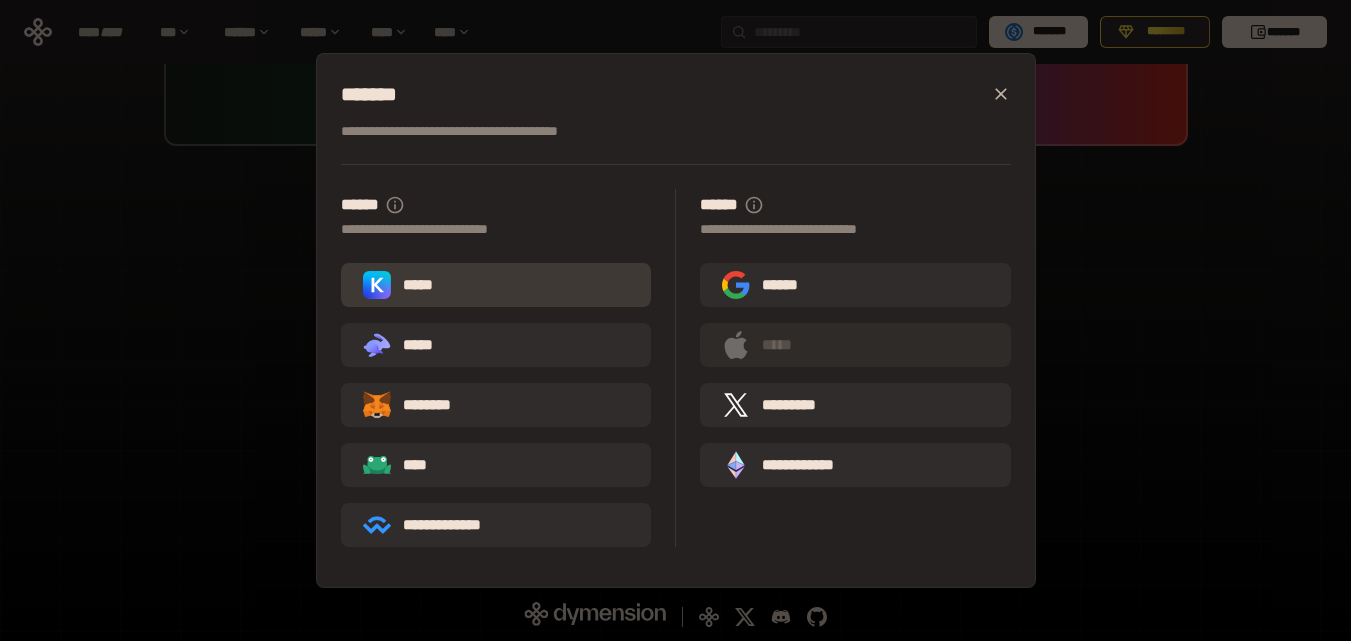 click on "*****" at bounding box center (496, 285) 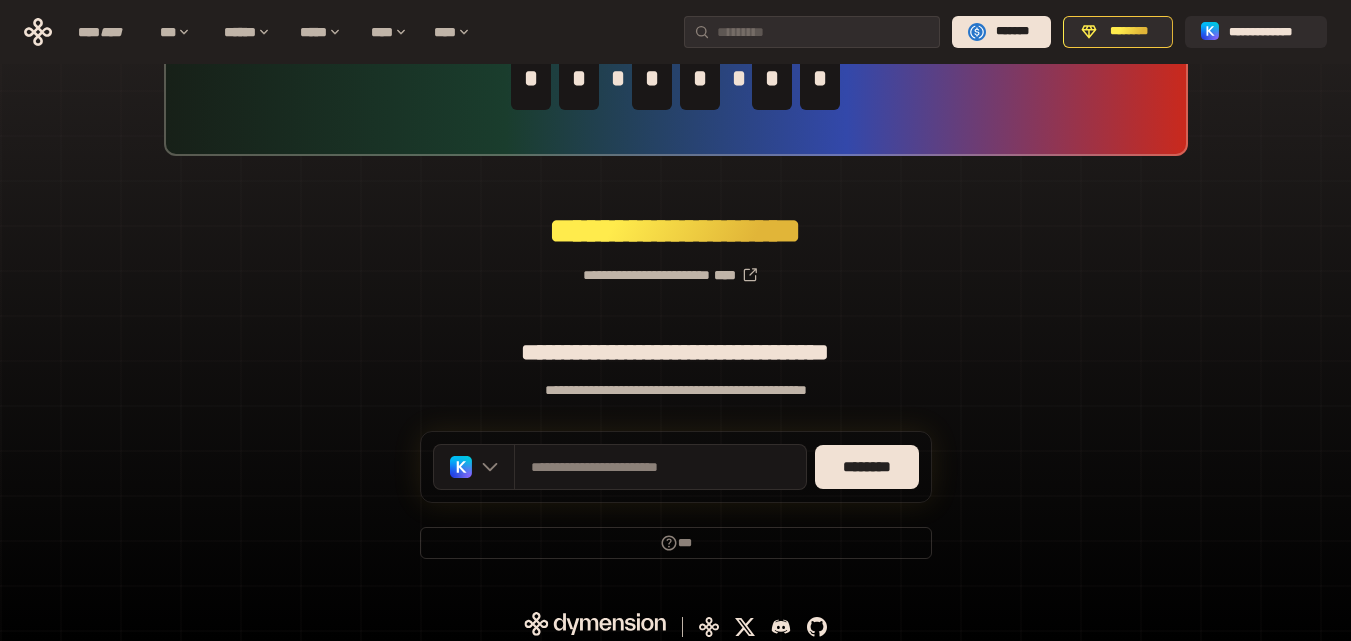 scroll, scrollTop: 142, scrollLeft: 0, axis: vertical 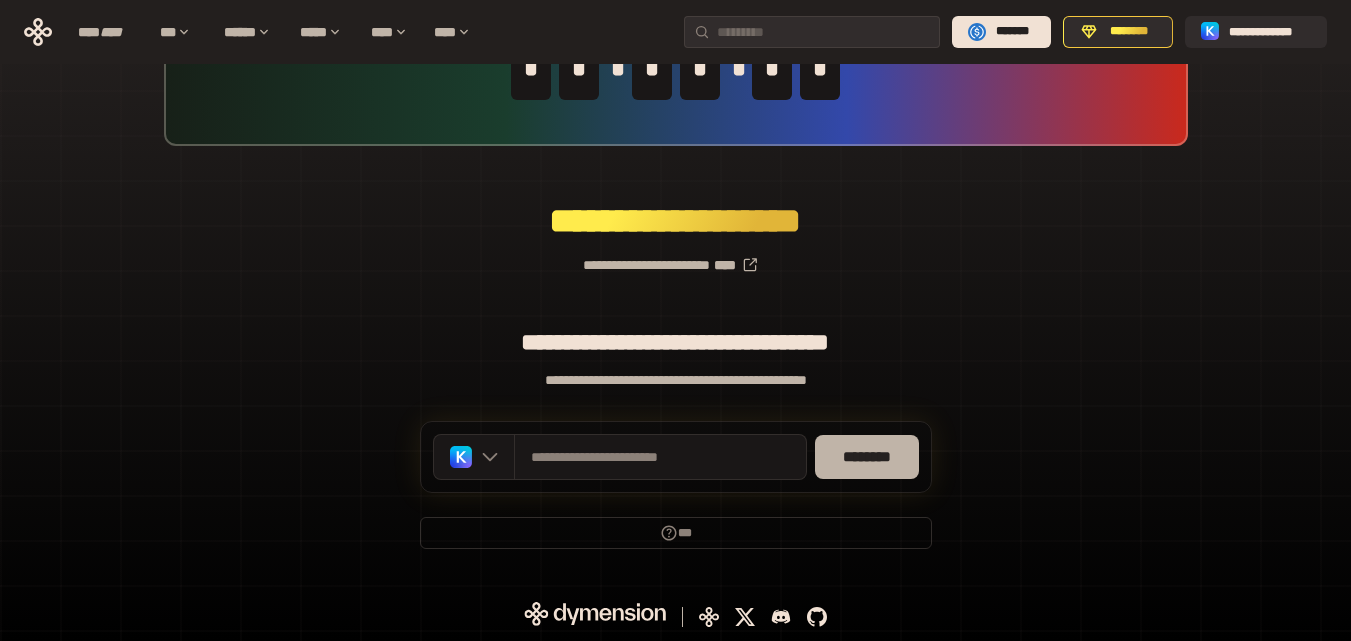 click on "********" at bounding box center [867, 457] 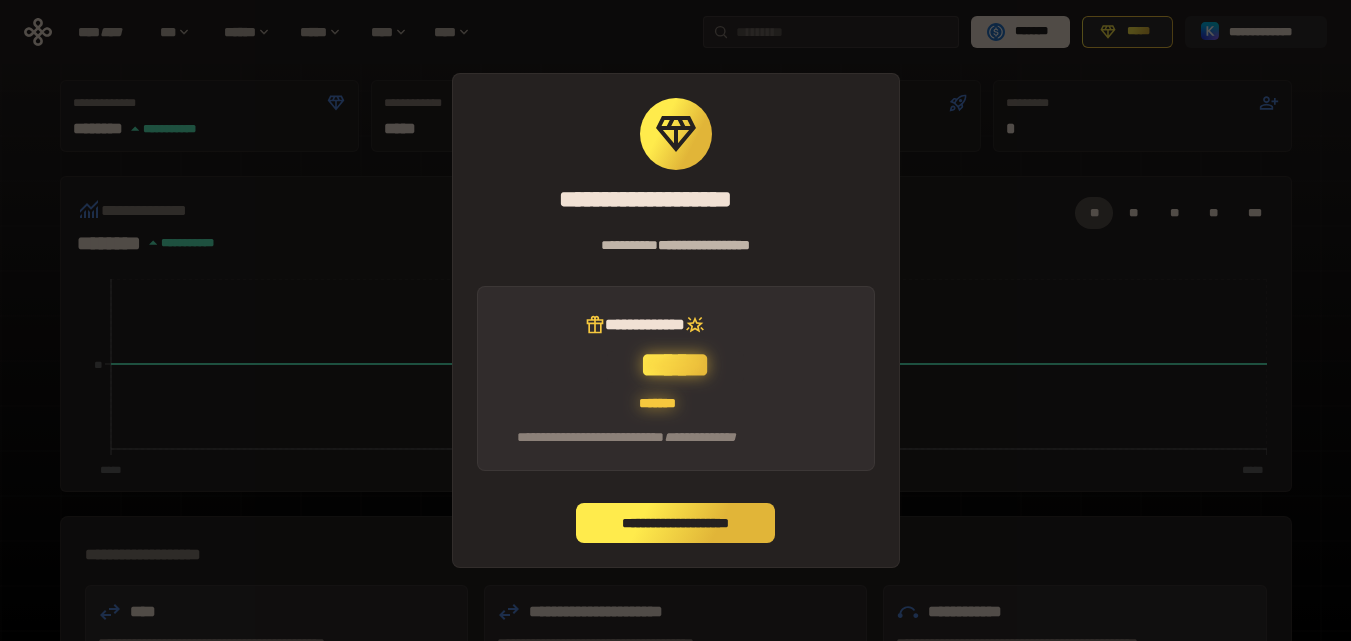 click on "**********" at bounding box center (676, 523) 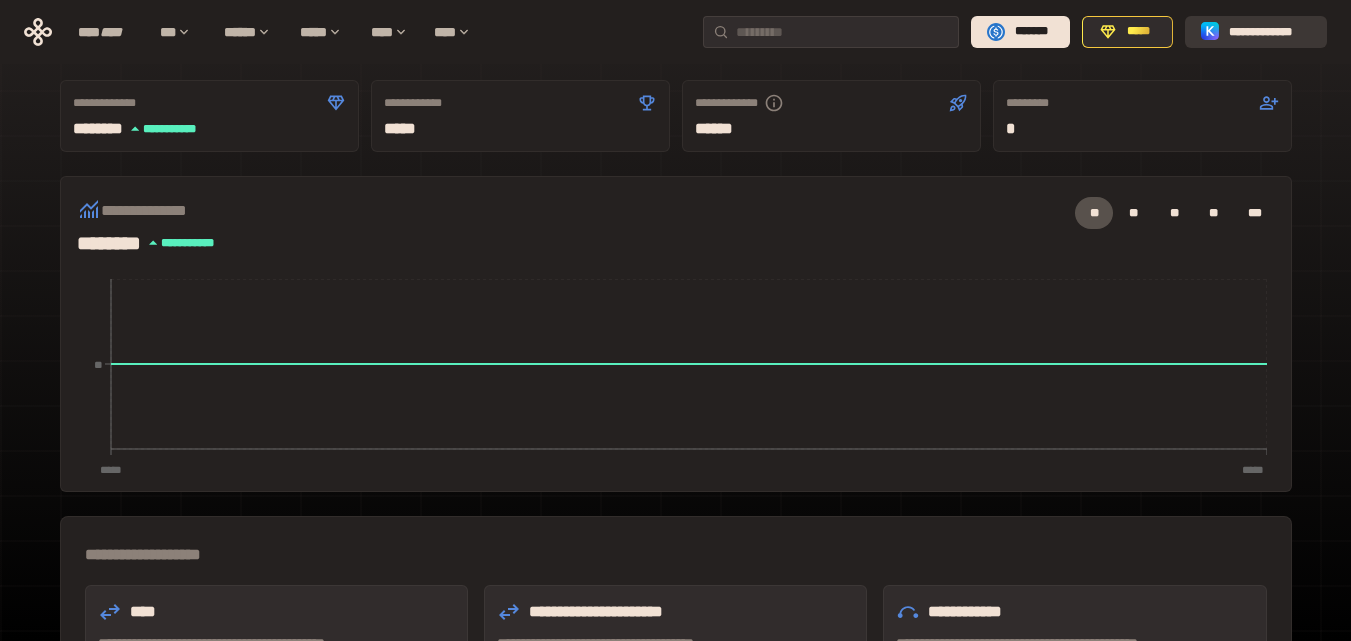click on "**********" at bounding box center [1256, 32] 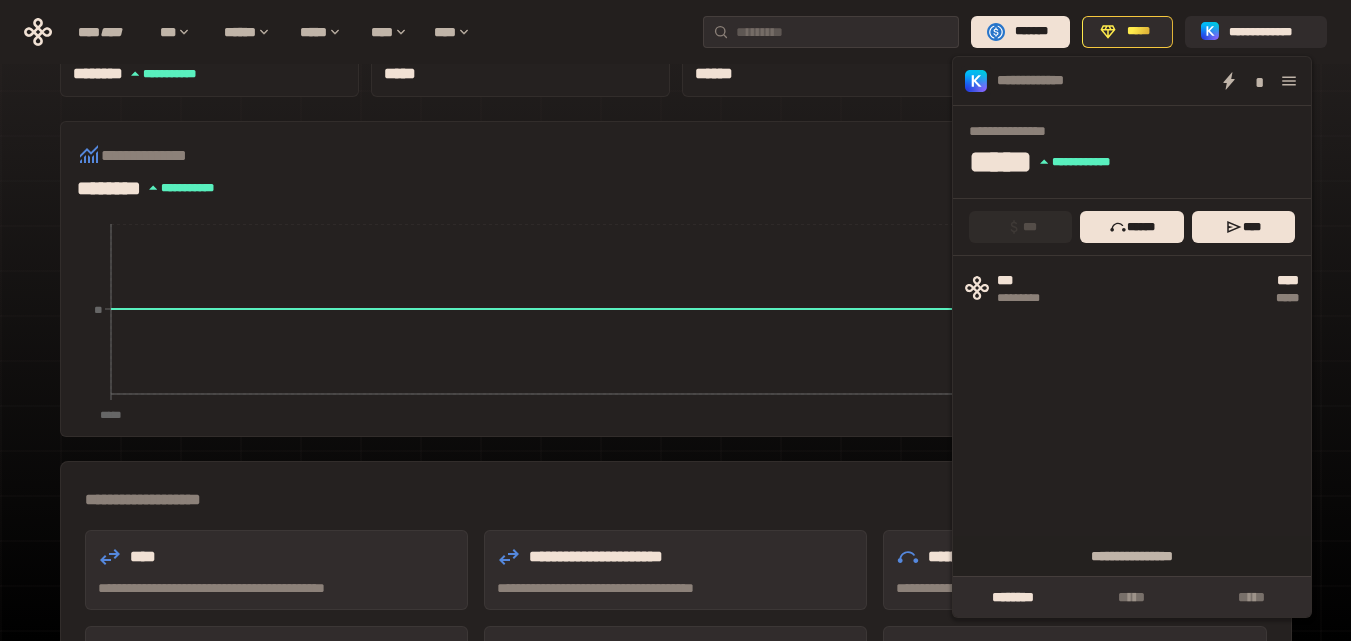 scroll, scrollTop: 242, scrollLeft: 0, axis: vertical 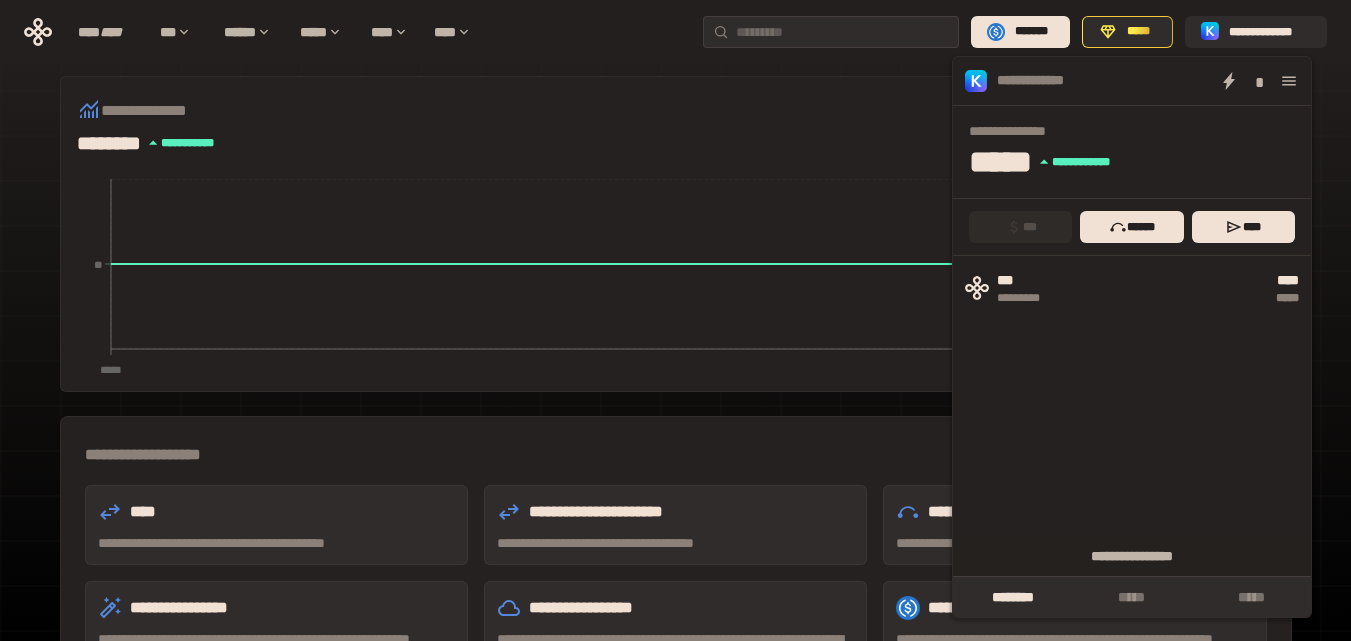 click 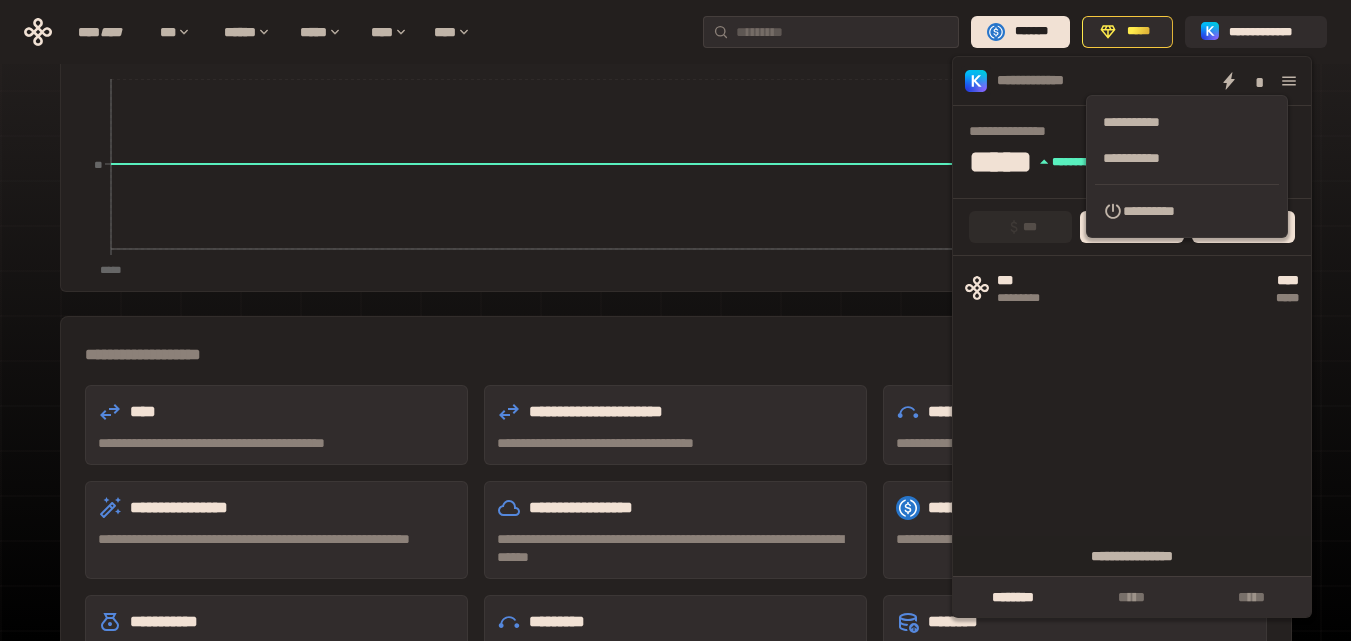 drag, startPoint x: 1158, startPoint y: 208, endPoint x: 1180, endPoint y: 168, distance: 45.65085 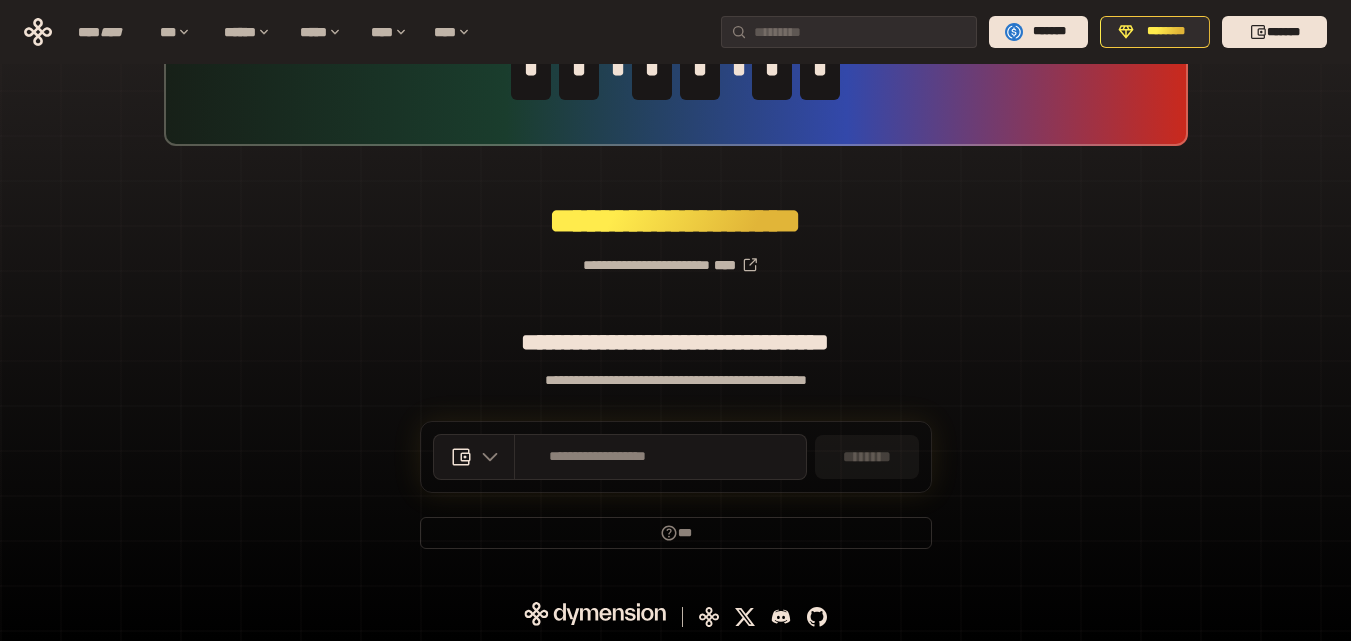 click on "**********" at bounding box center (675, 257) 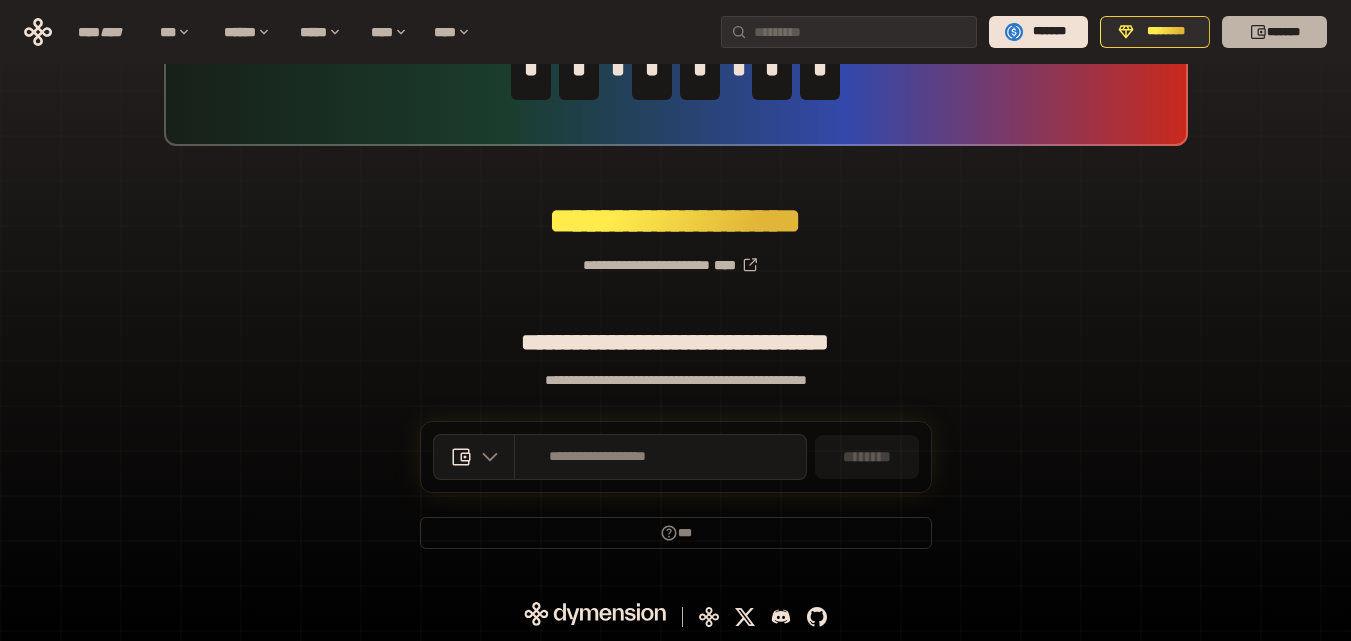 click on "*******" at bounding box center (1274, 32) 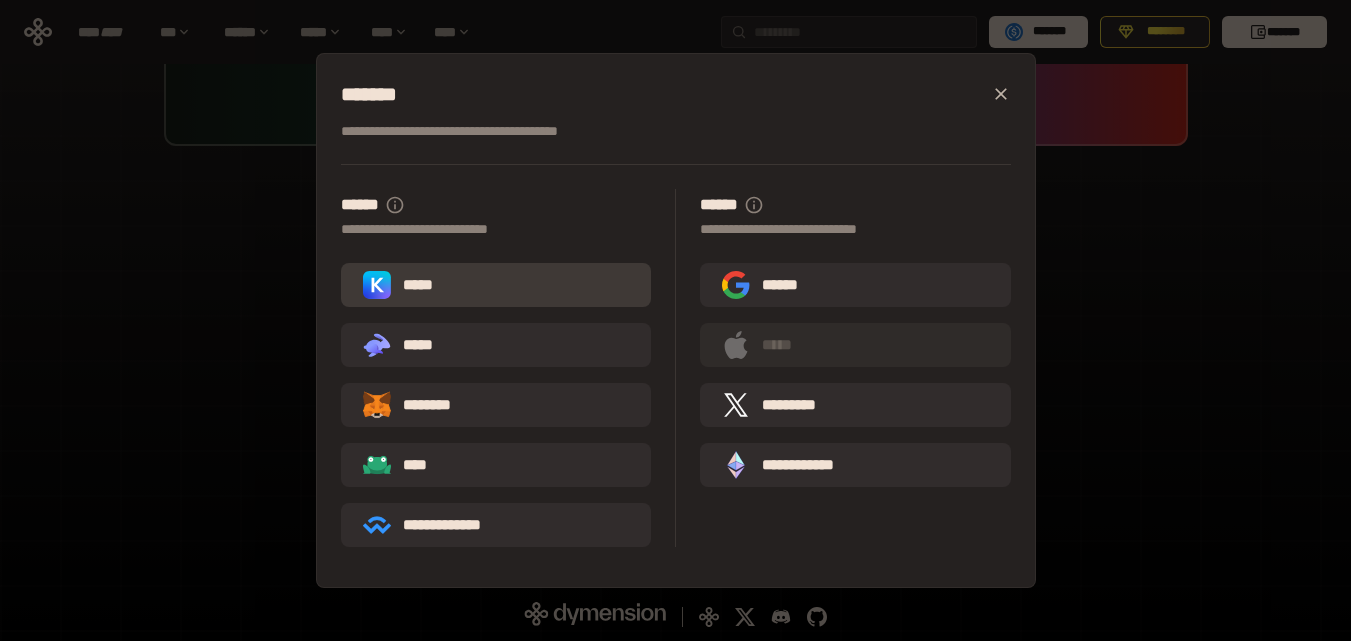 click 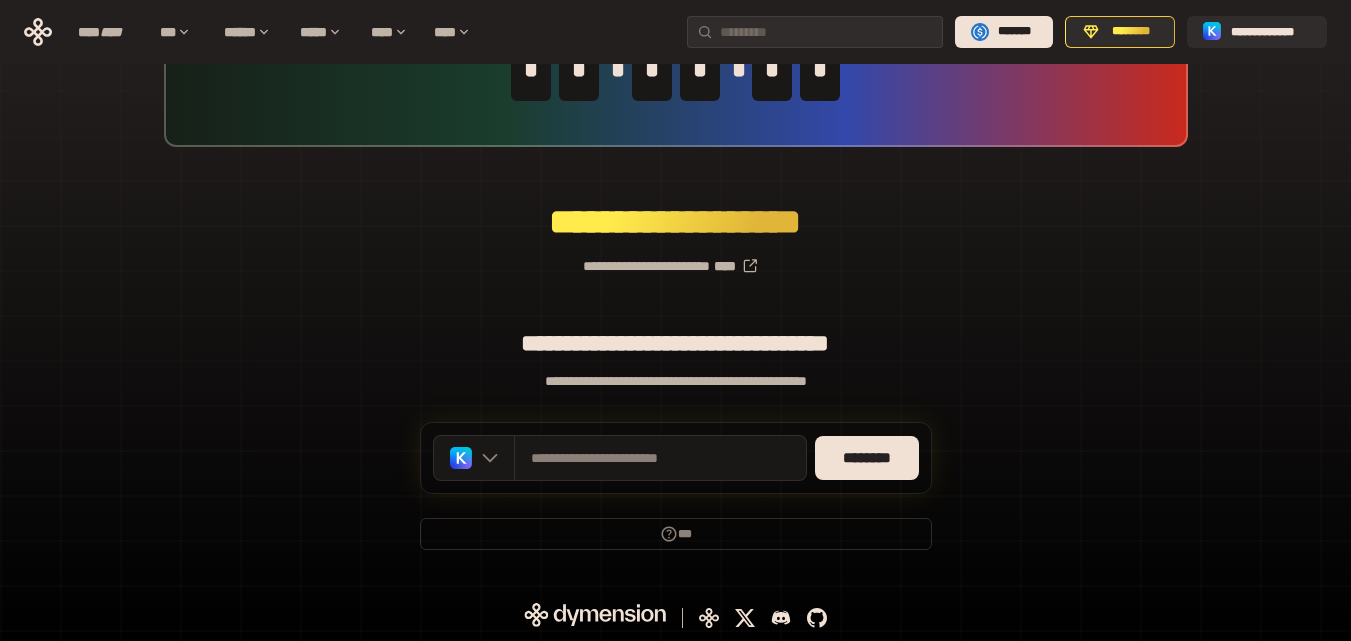 scroll, scrollTop: 142, scrollLeft: 0, axis: vertical 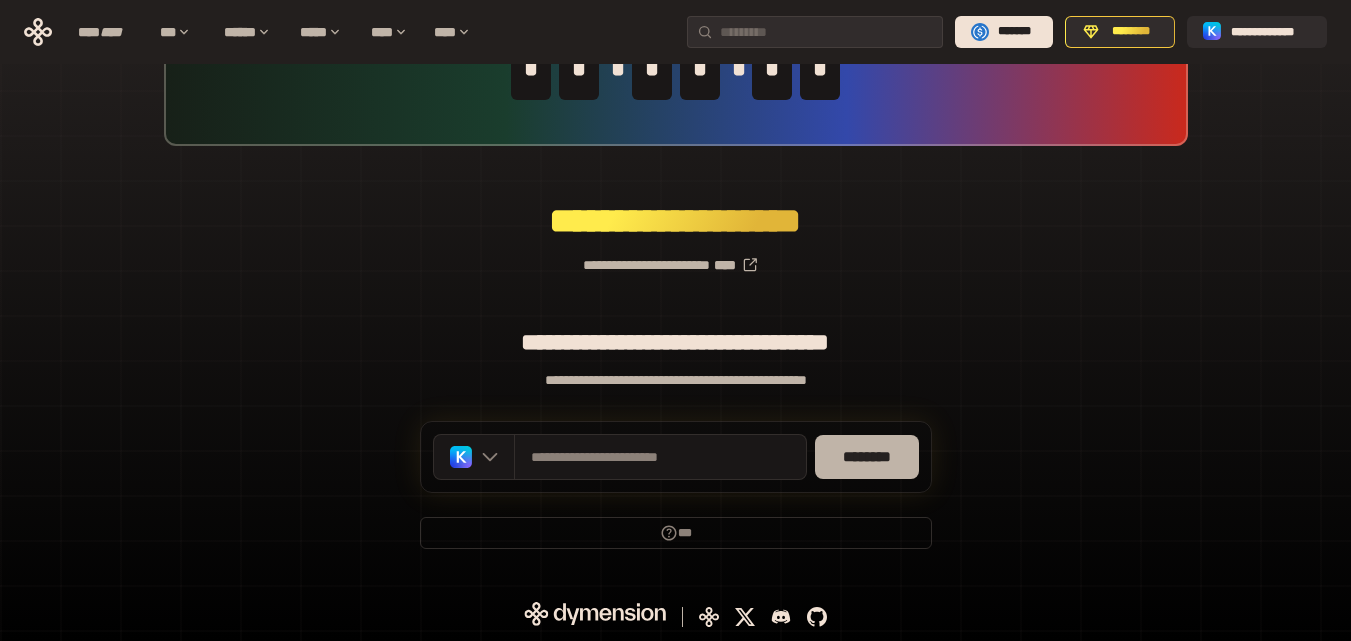 click on "********" at bounding box center (867, 457) 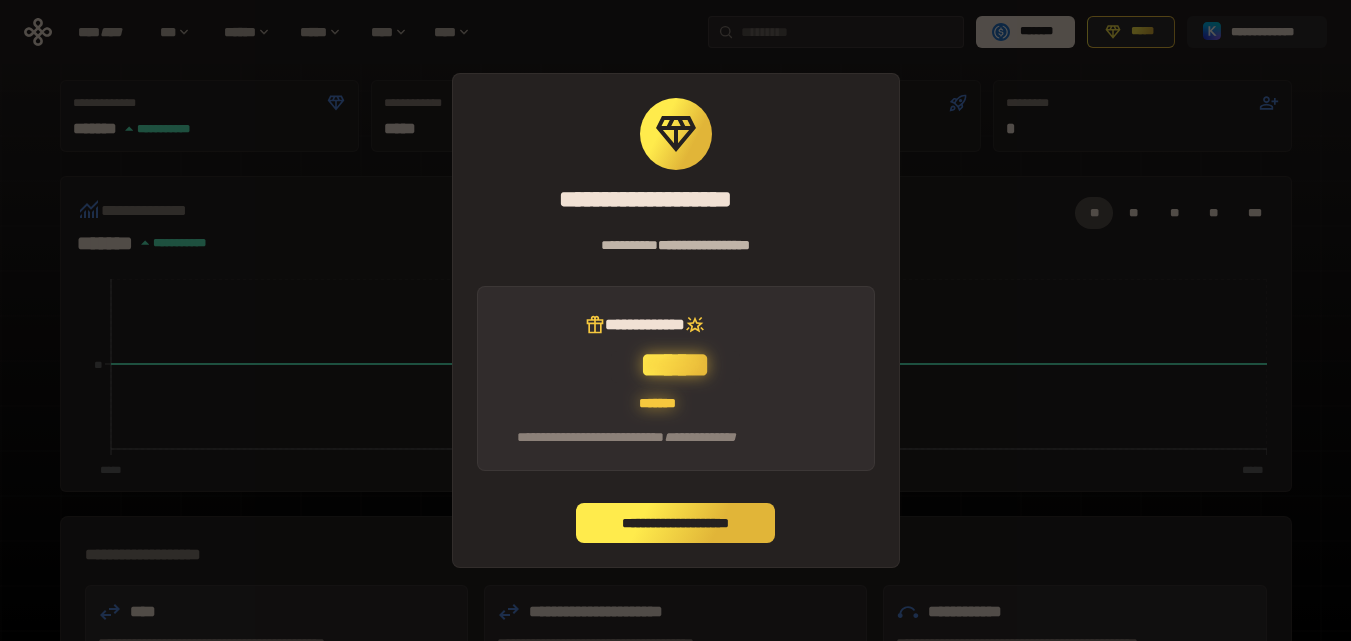 click on "**********" at bounding box center [676, 523] 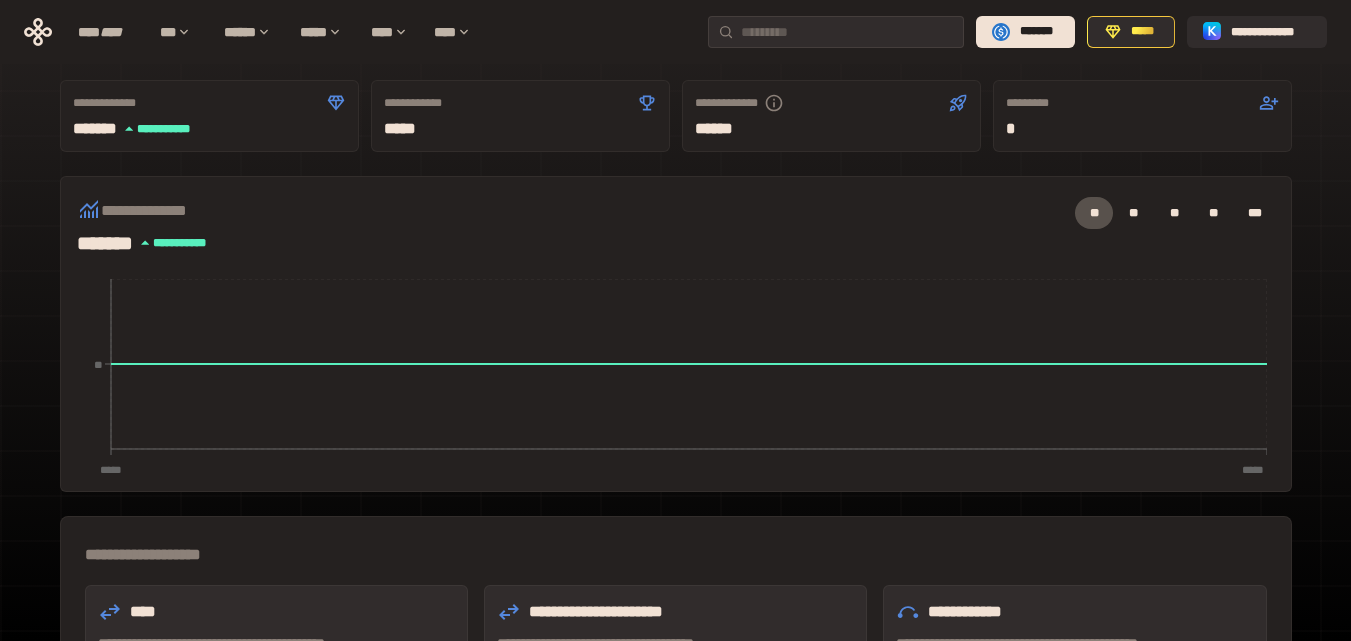 drag, startPoint x: 1287, startPoint y: 27, endPoint x: 645, endPoint y: -51, distance: 646.72095 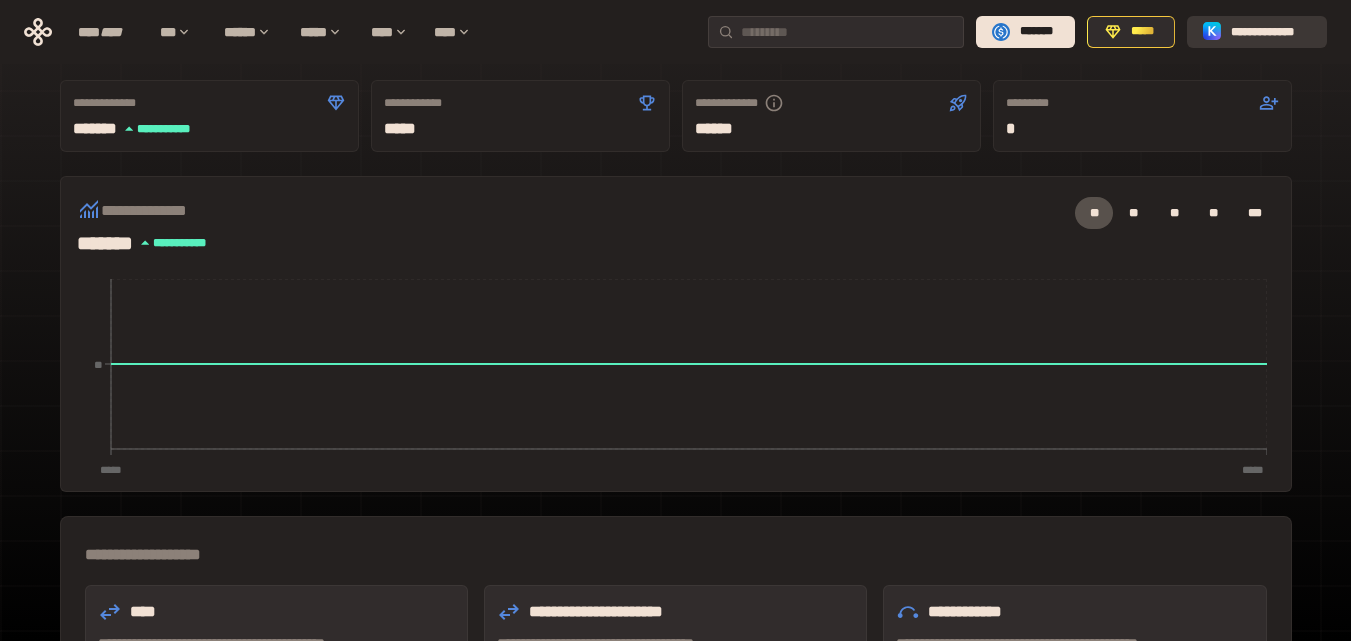 click on "**********" at bounding box center (1257, 32) 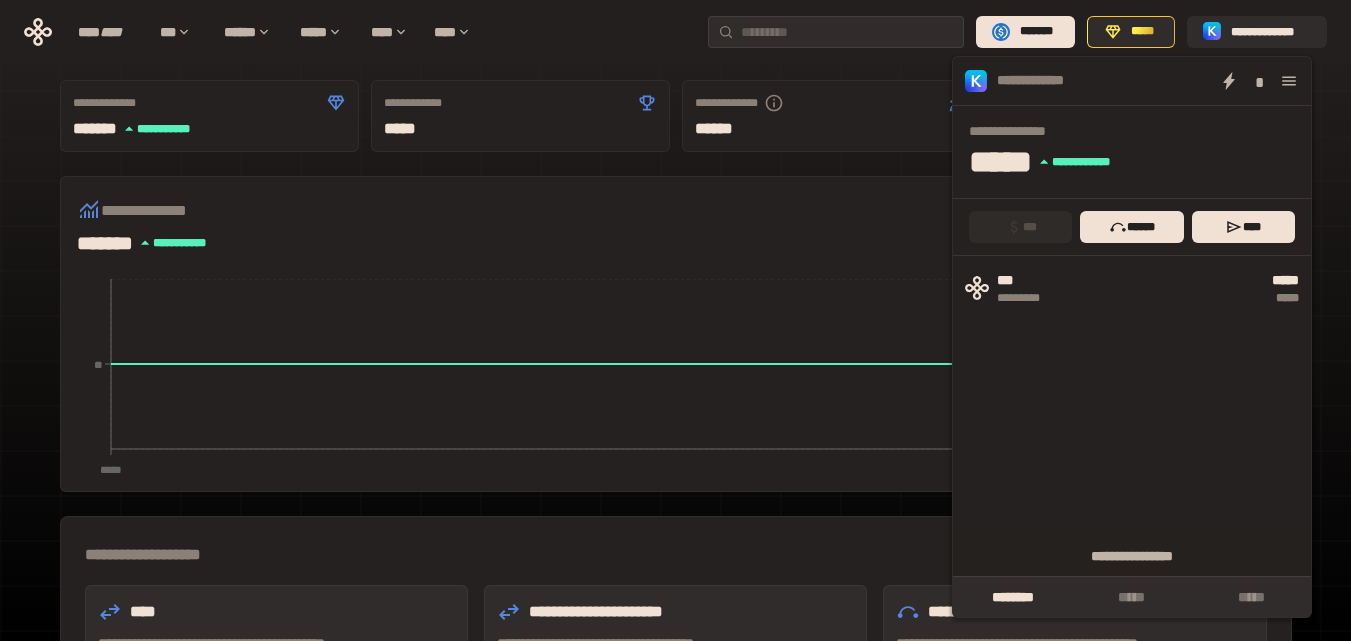 click 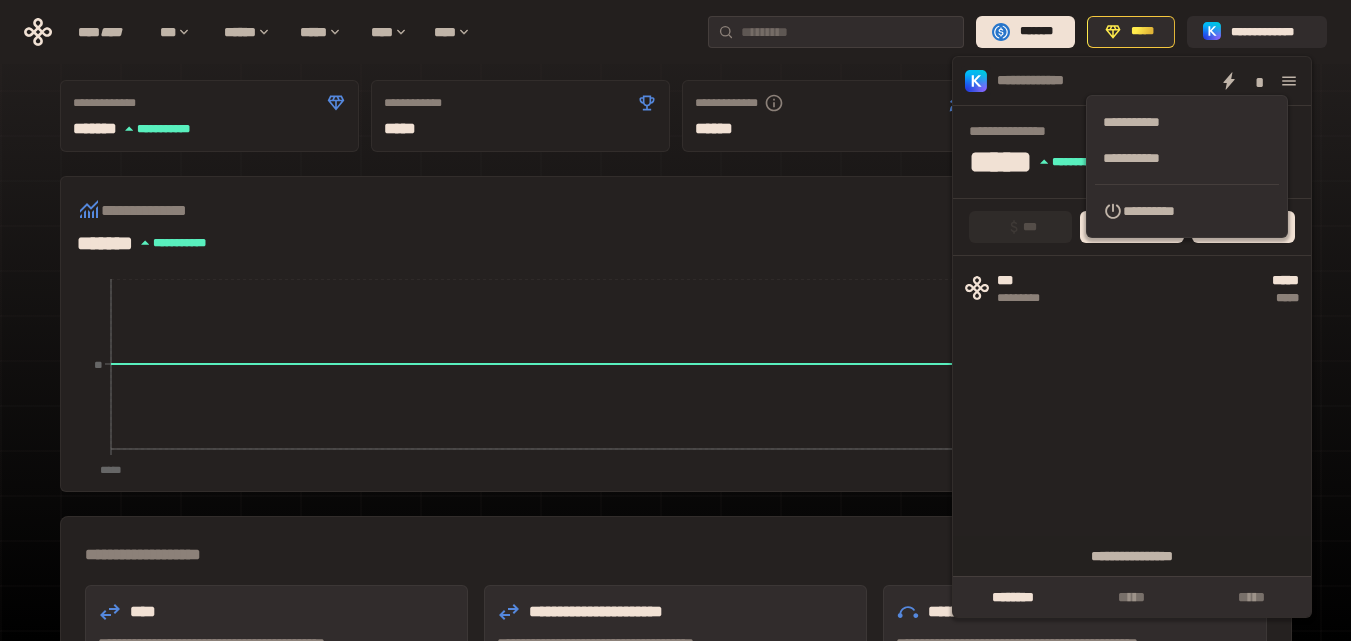 click on "**********" at bounding box center (1187, 211) 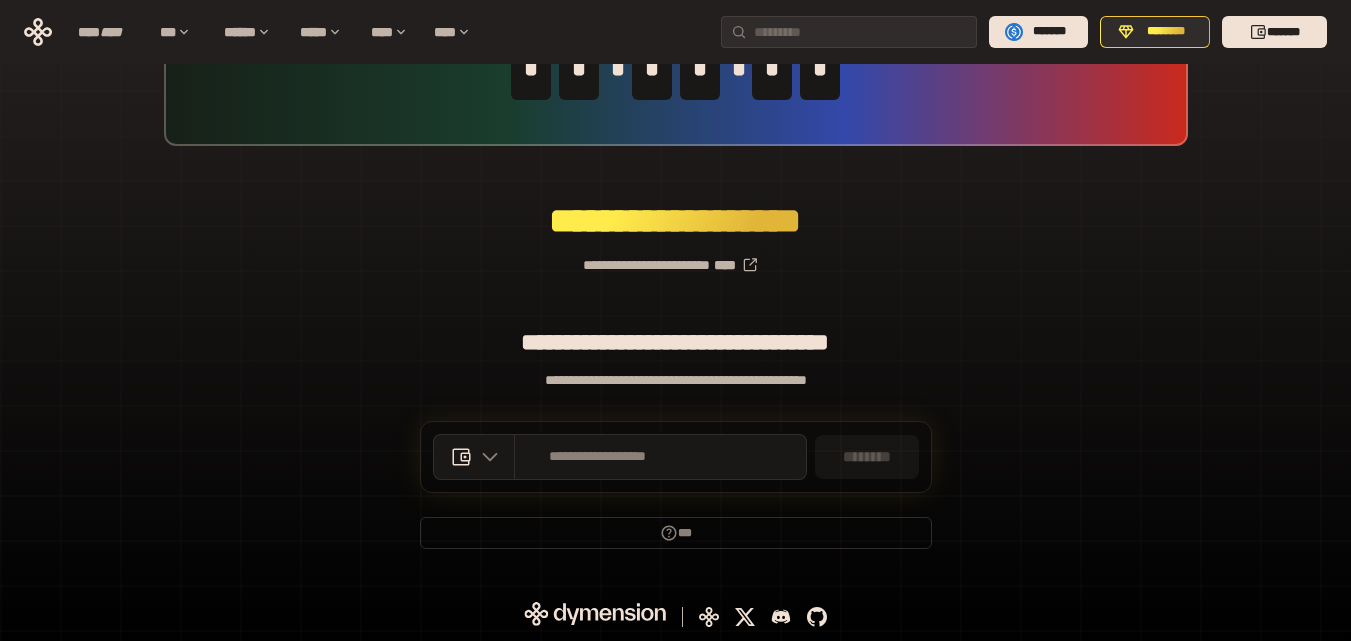 click on "**********" at bounding box center (675, 257) 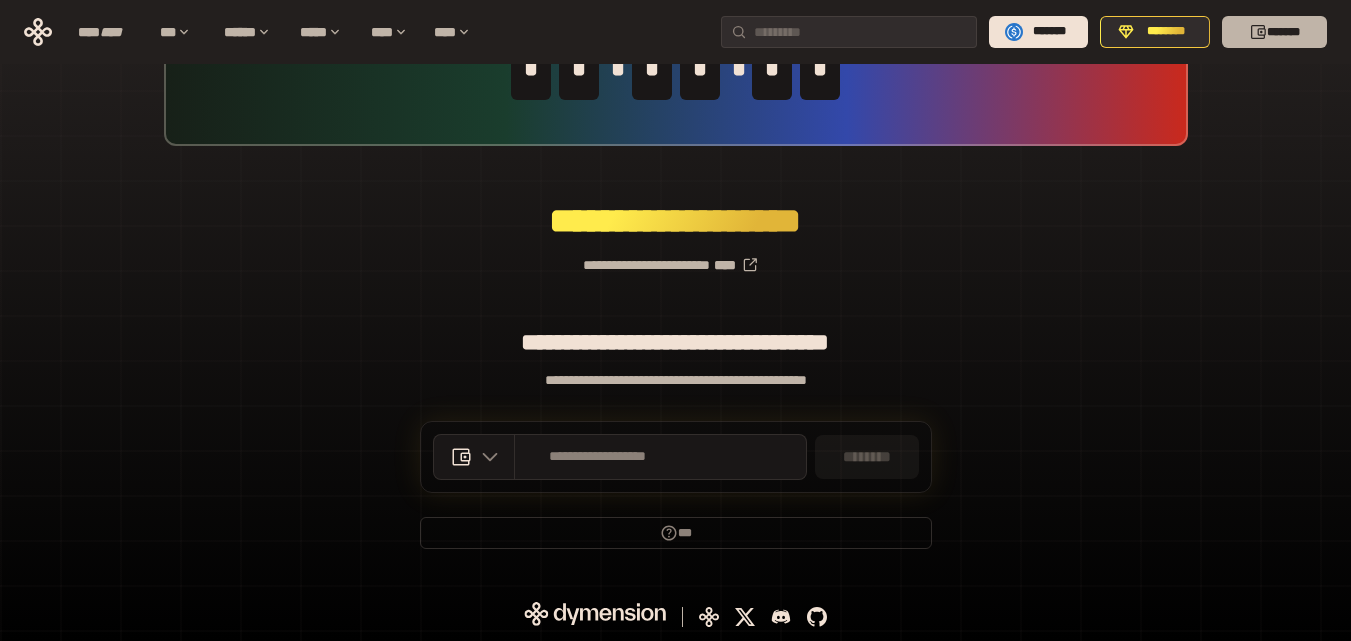 click on "*******" at bounding box center (1274, 32) 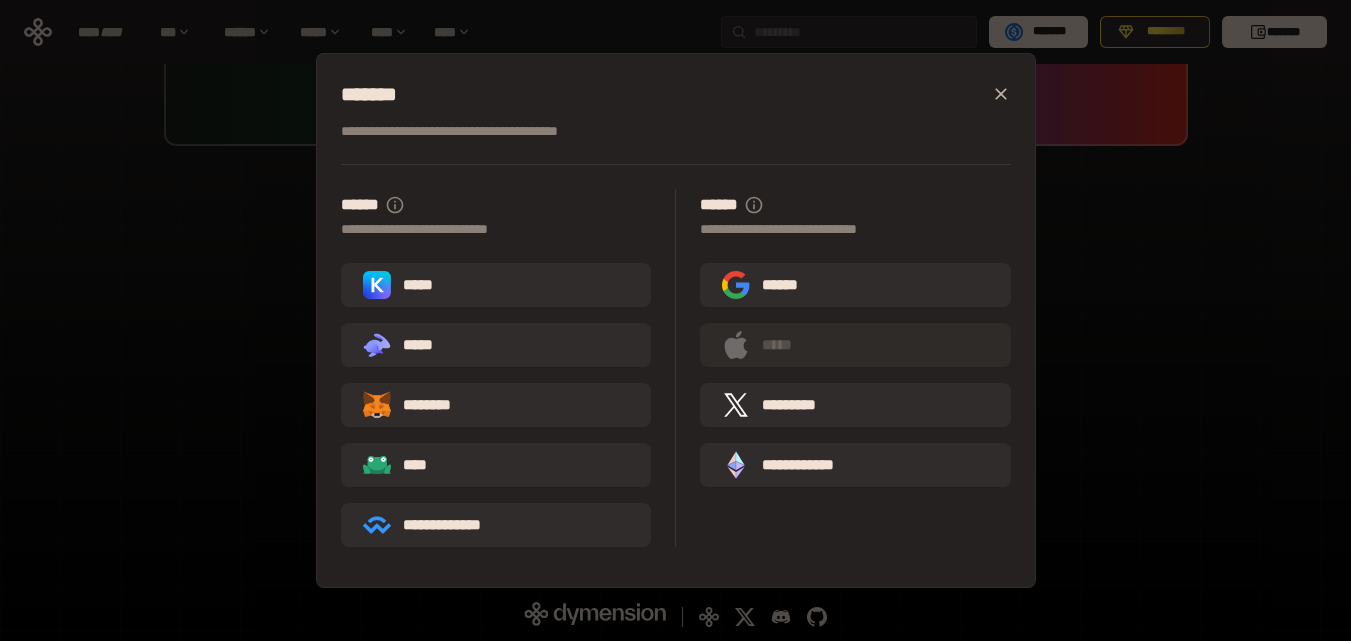click on "*****" at bounding box center (496, 285) 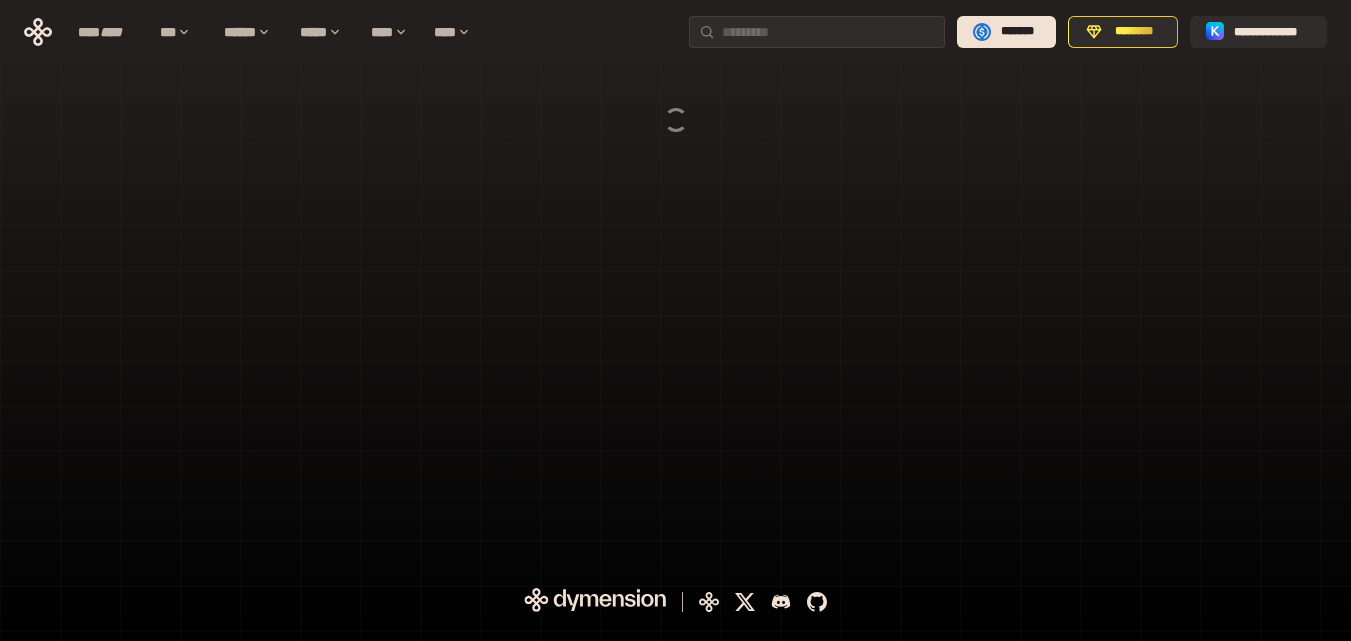 scroll, scrollTop: 0, scrollLeft: 0, axis: both 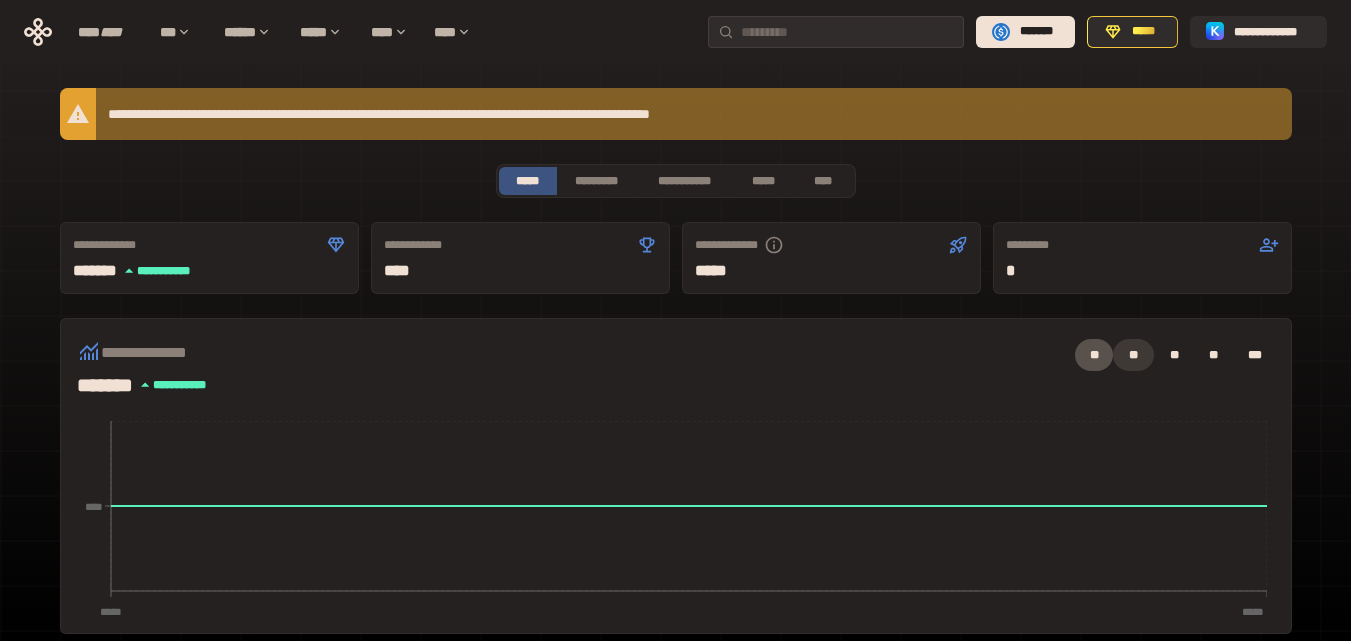 click on "**" at bounding box center [1133, 355] 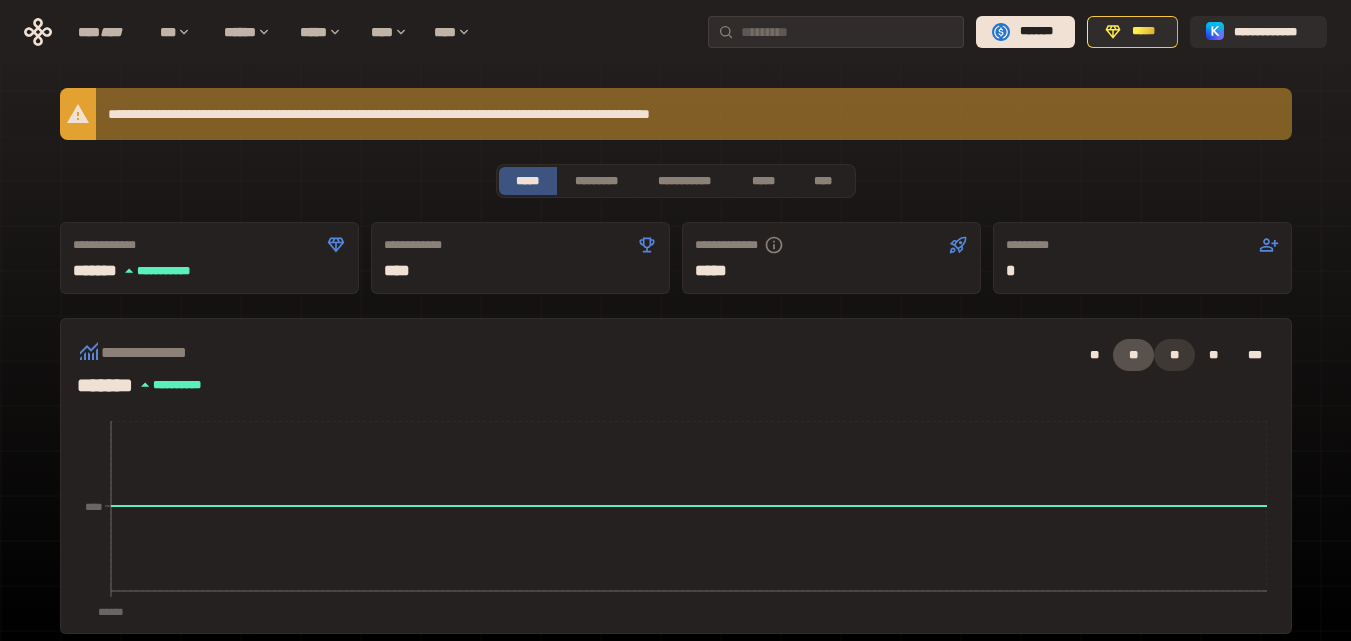 click on "**" at bounding box center (1174, 355) 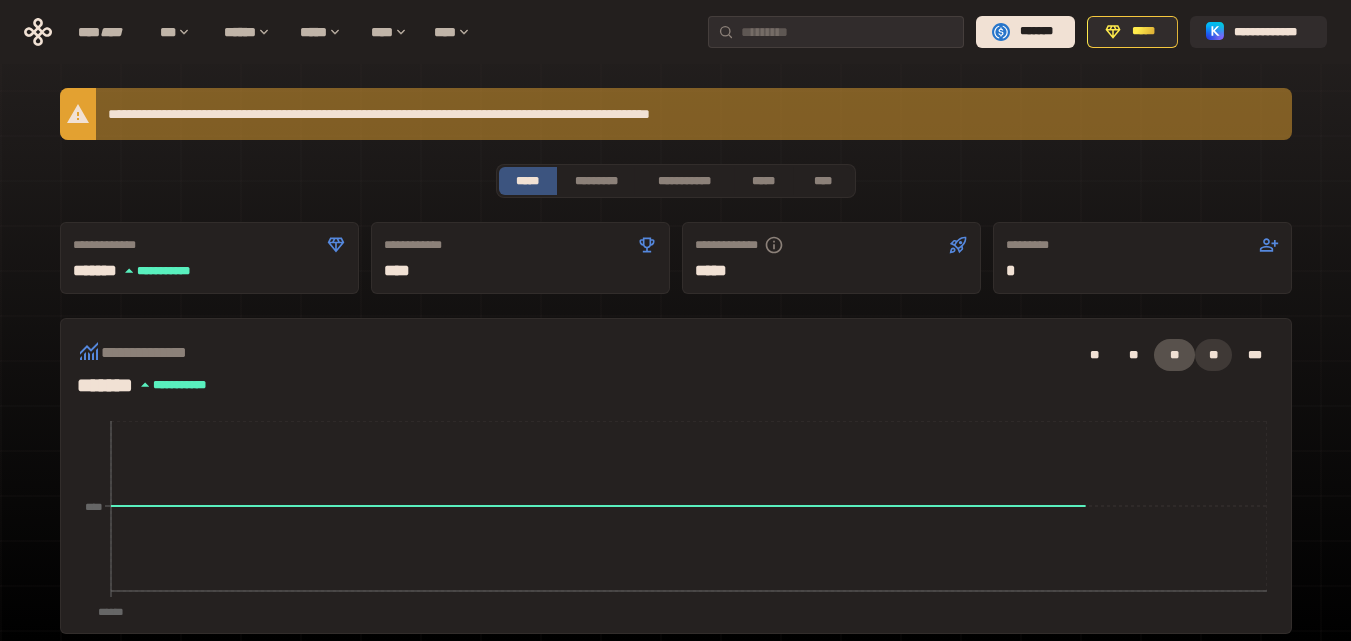 click on "**" at bounding box center [1214, 355] 